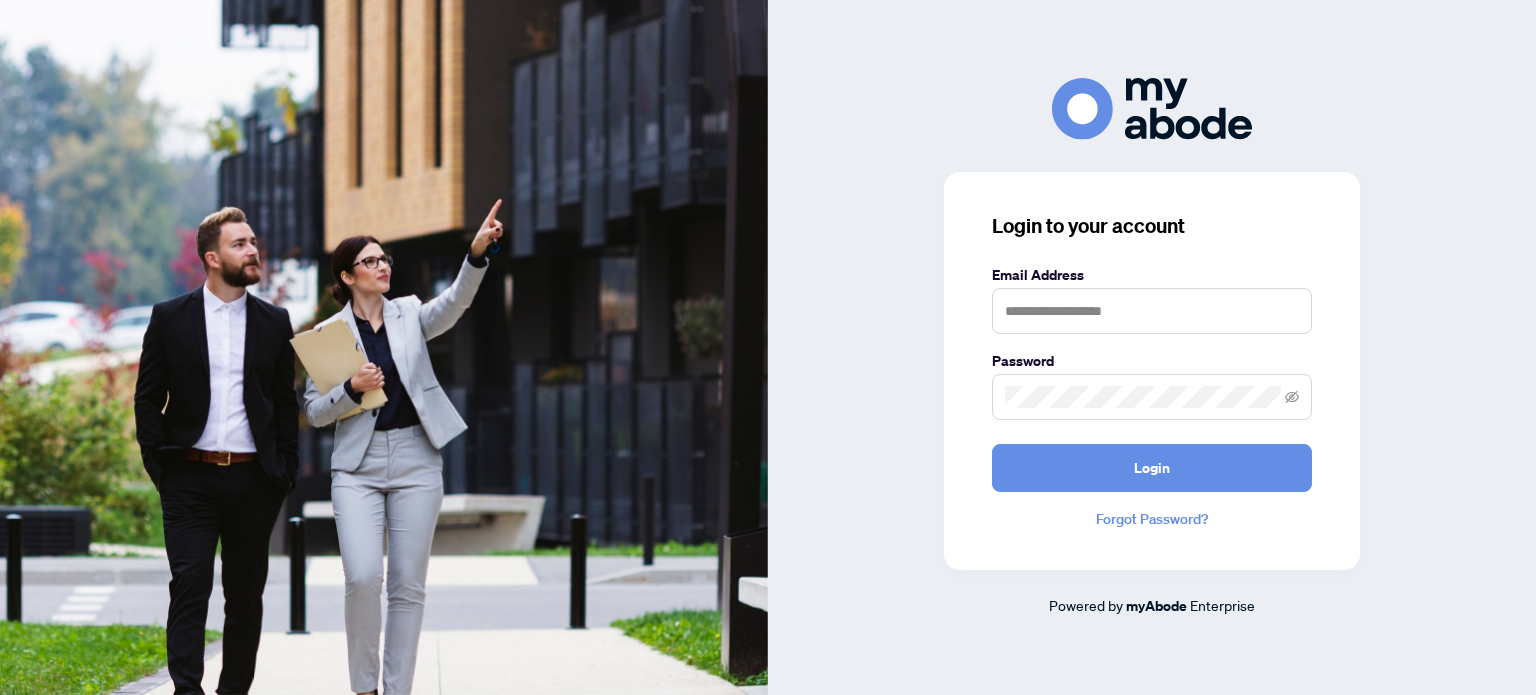 scroll, scrollTop: 0, scrollLeft: 0, axis: both 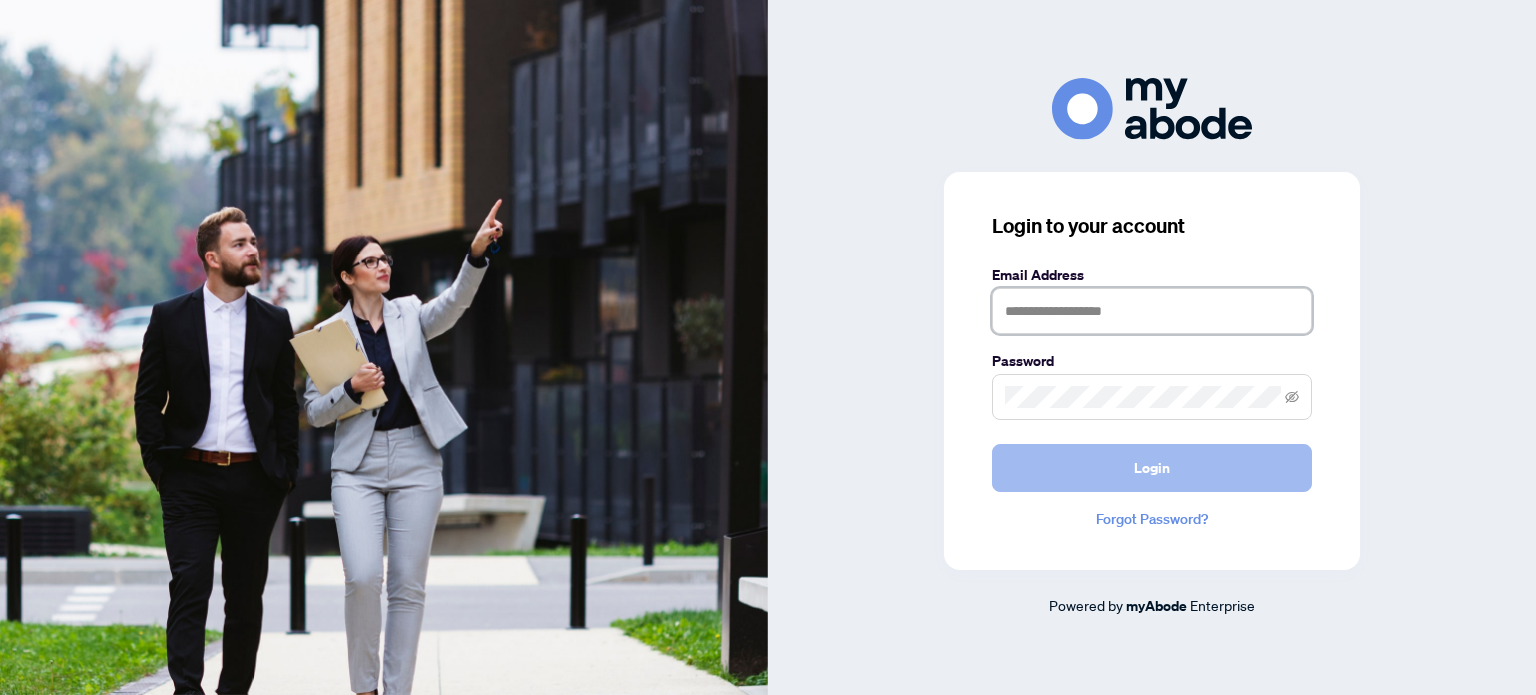 type on "**********" 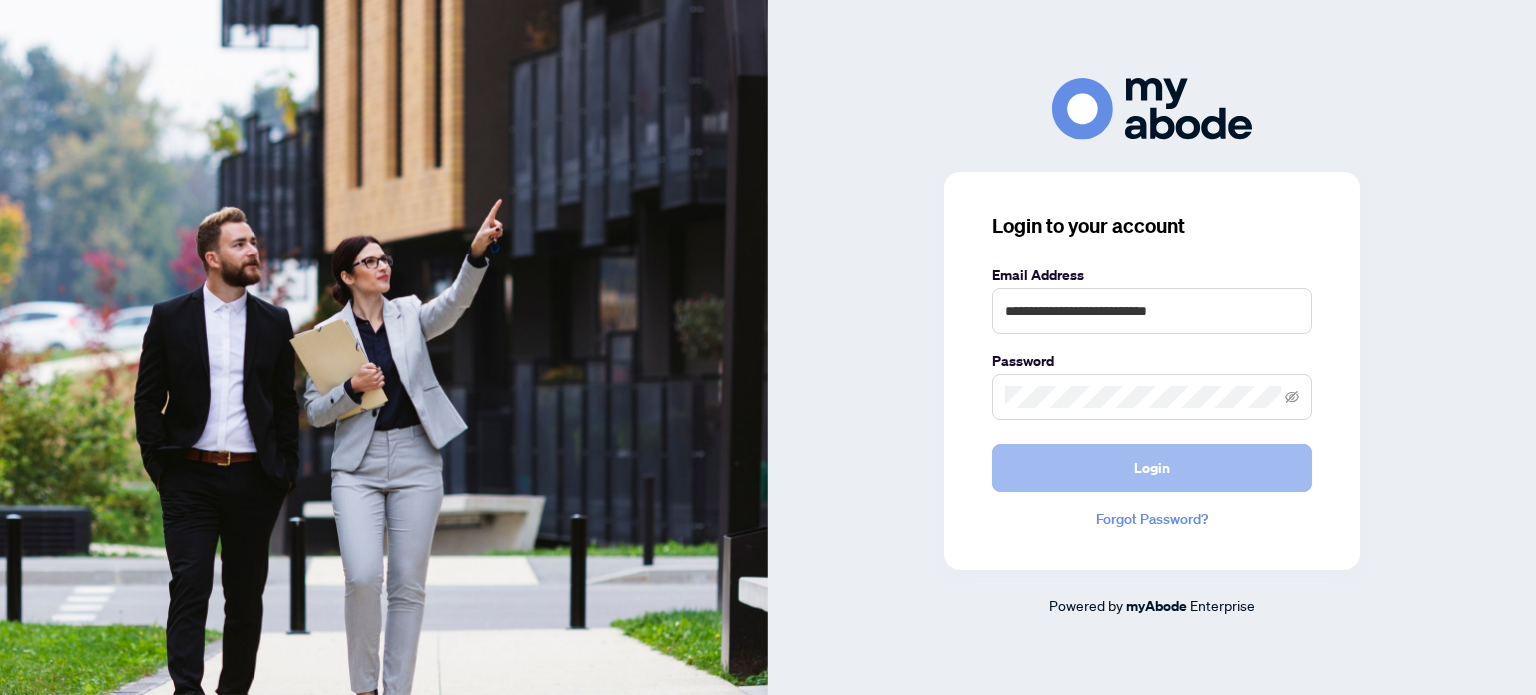 click on "Login" at bounding box center (1152, 468) 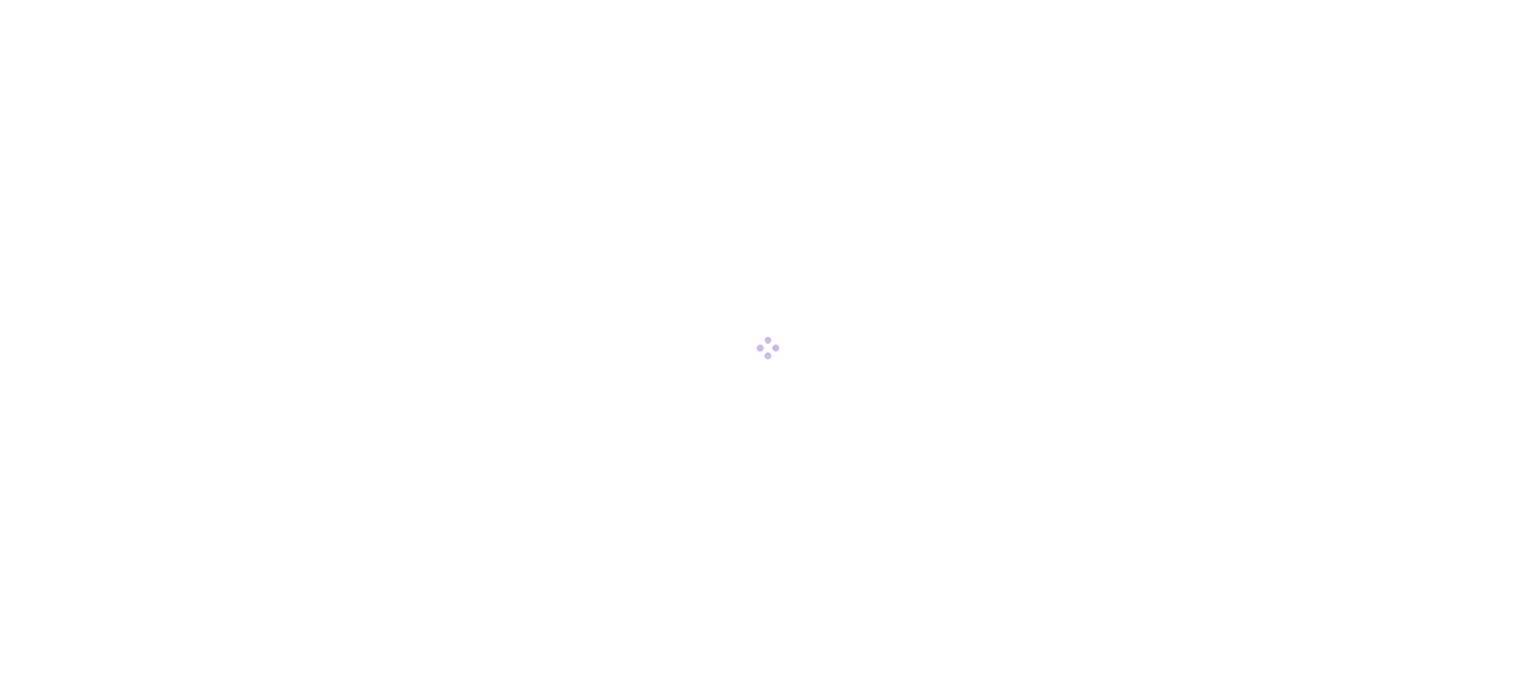 scroll, scrollTop: 0, scrollLeft: 0, axis: both 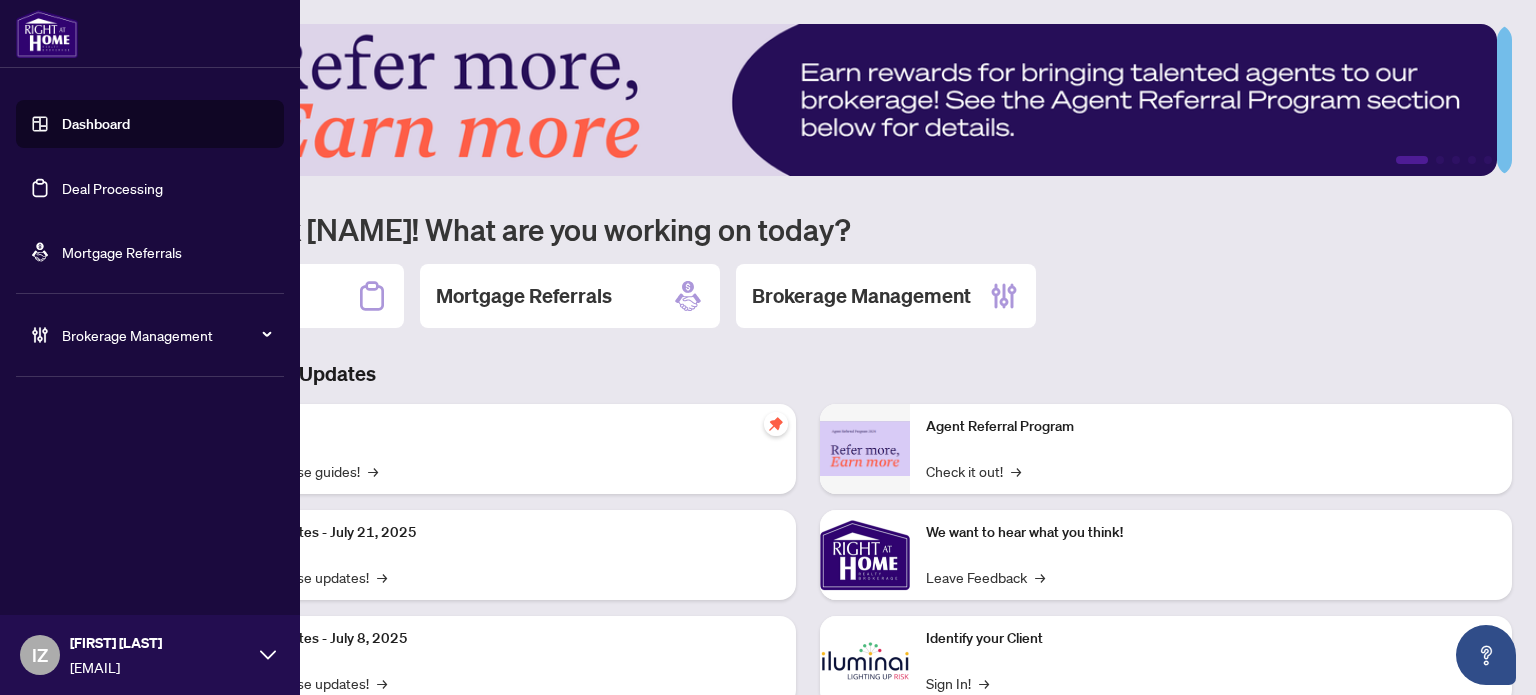 click on "Deal Processing" at bounding box center [112, 188] 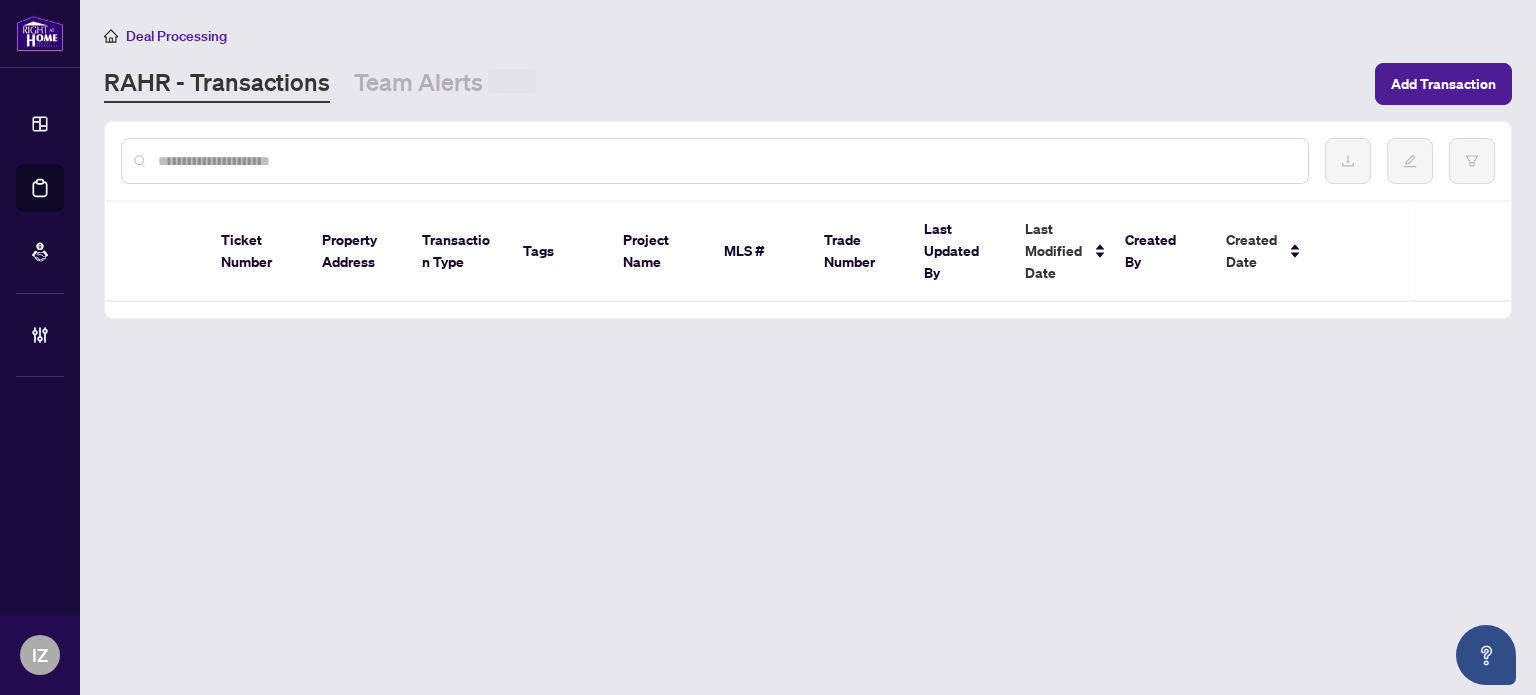 click at bounding box center [715, 161] 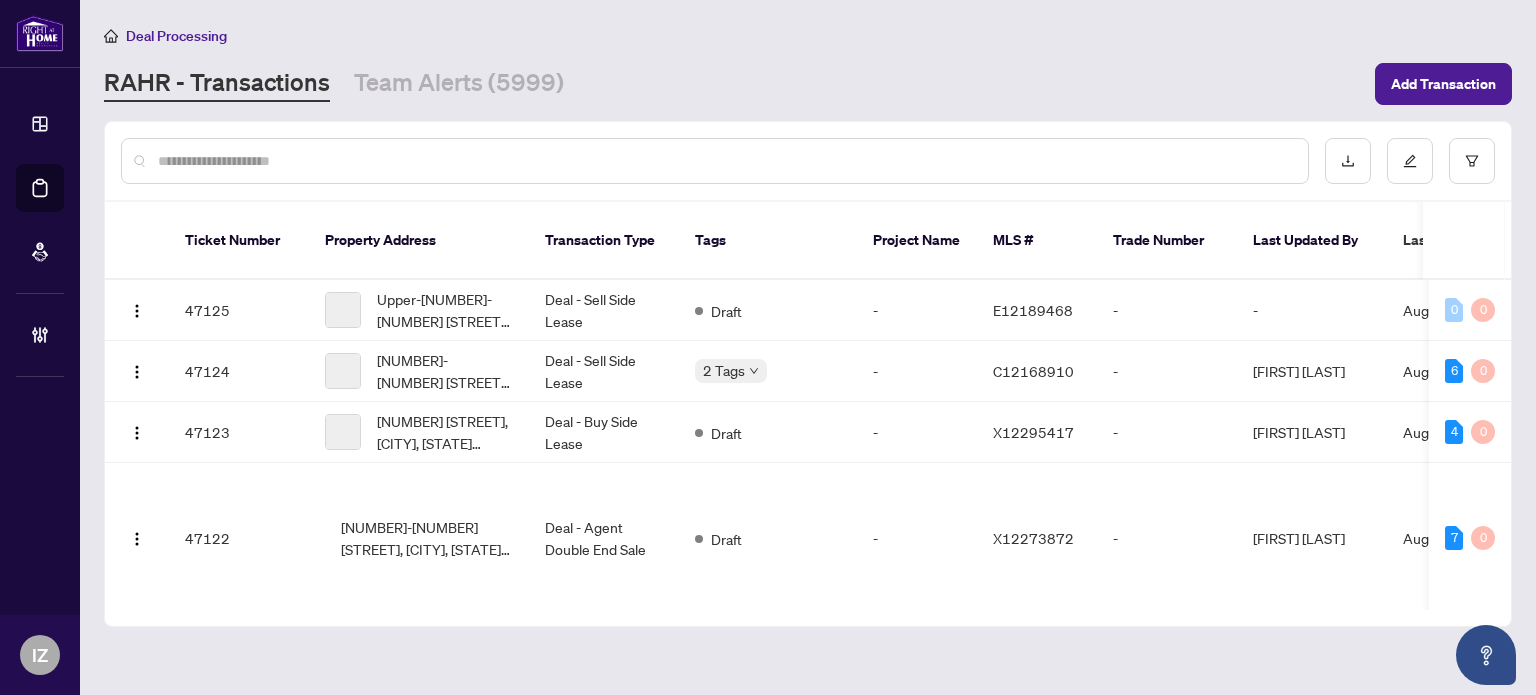 click at bounding box center [725, 161] 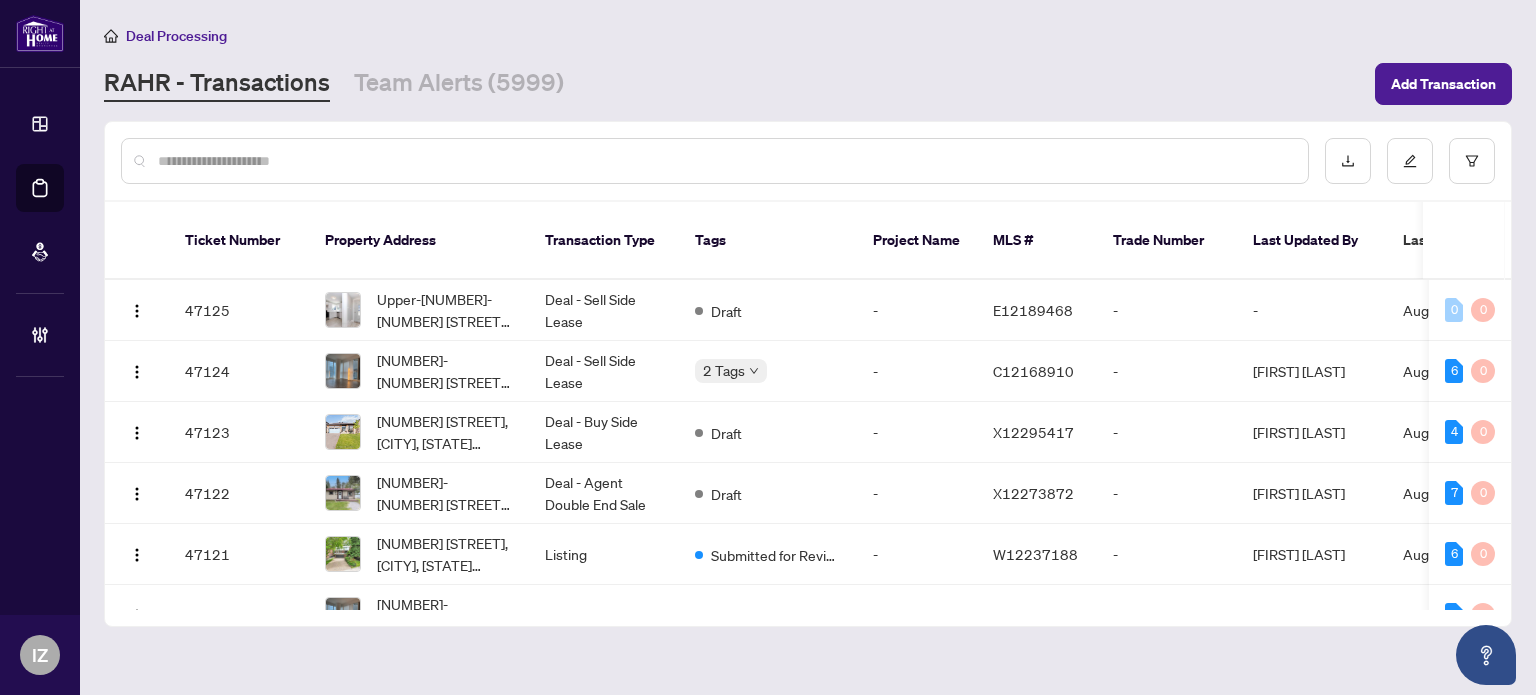 paste on "**********" 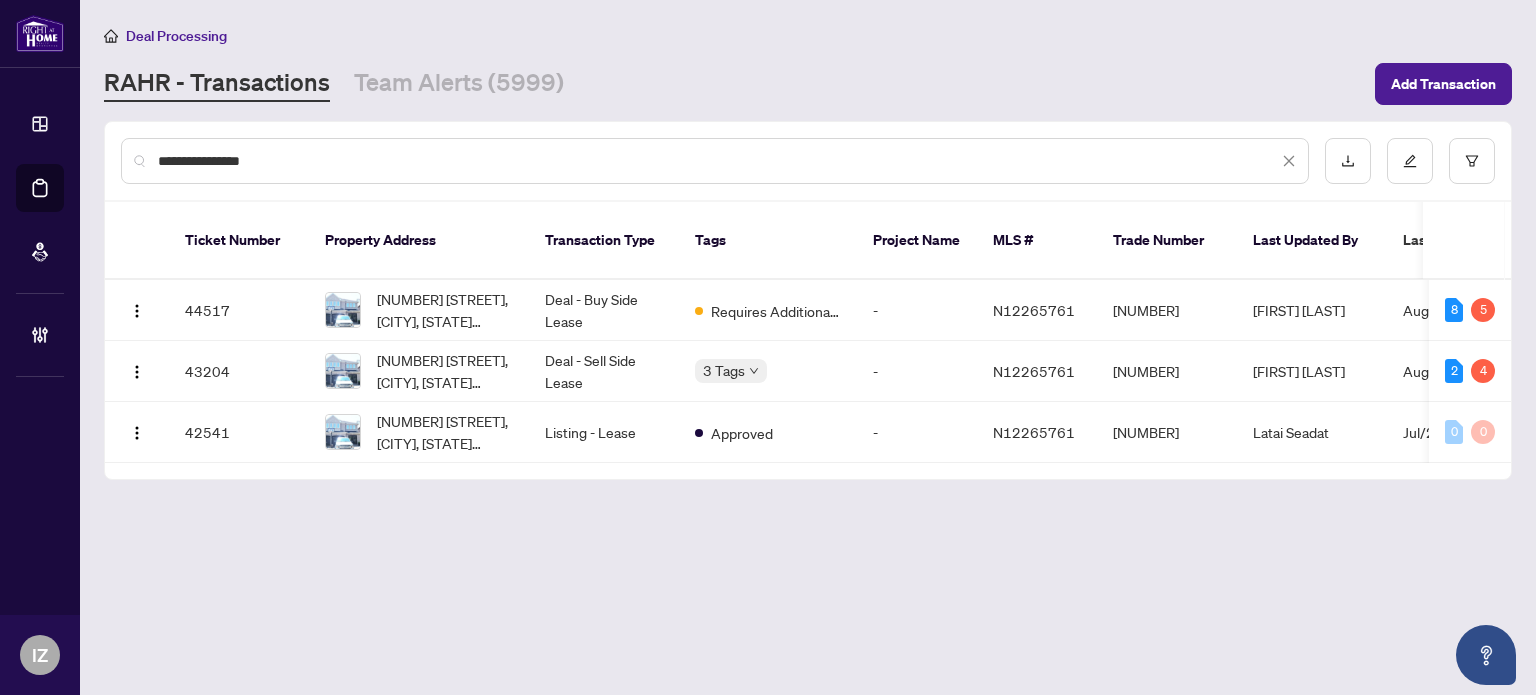 scroll, scrollTop: 0, scrollLeft: 133, axis: horizontal 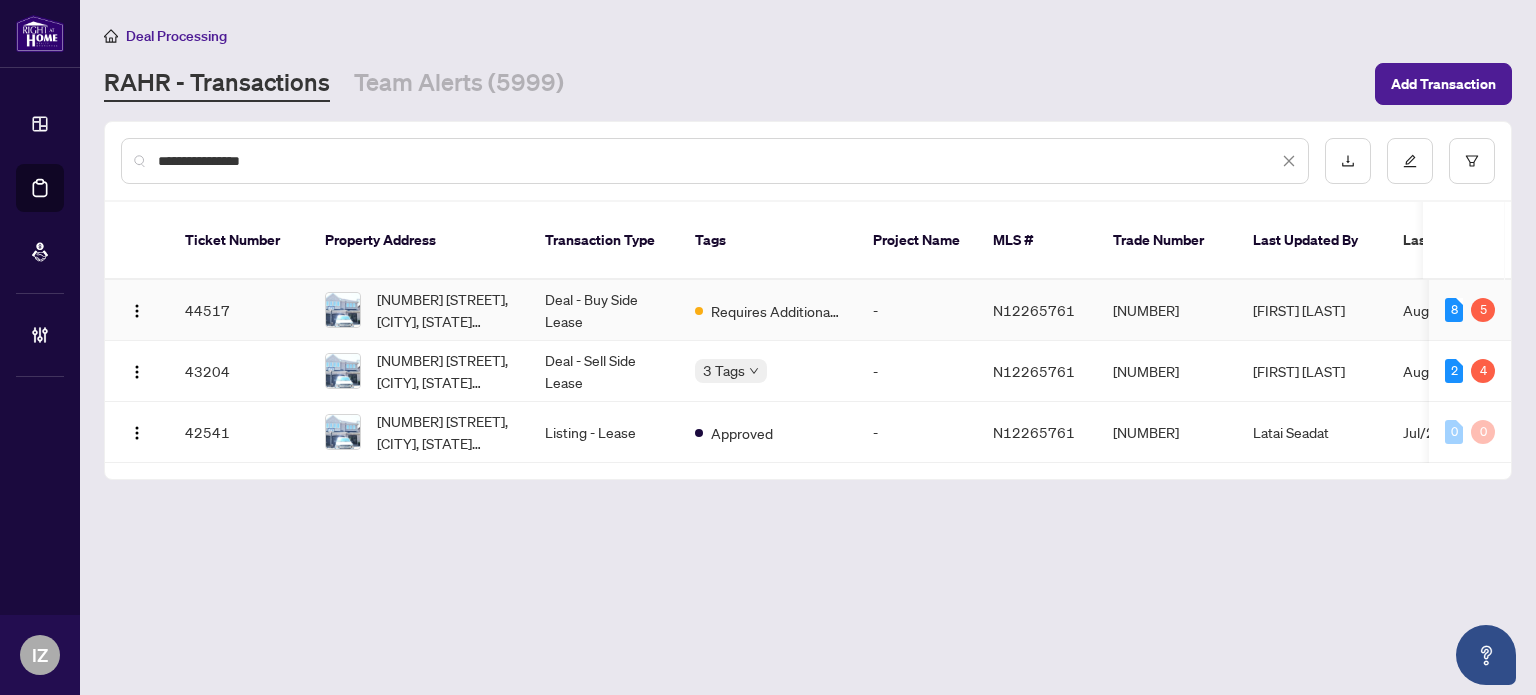 type on "**********" 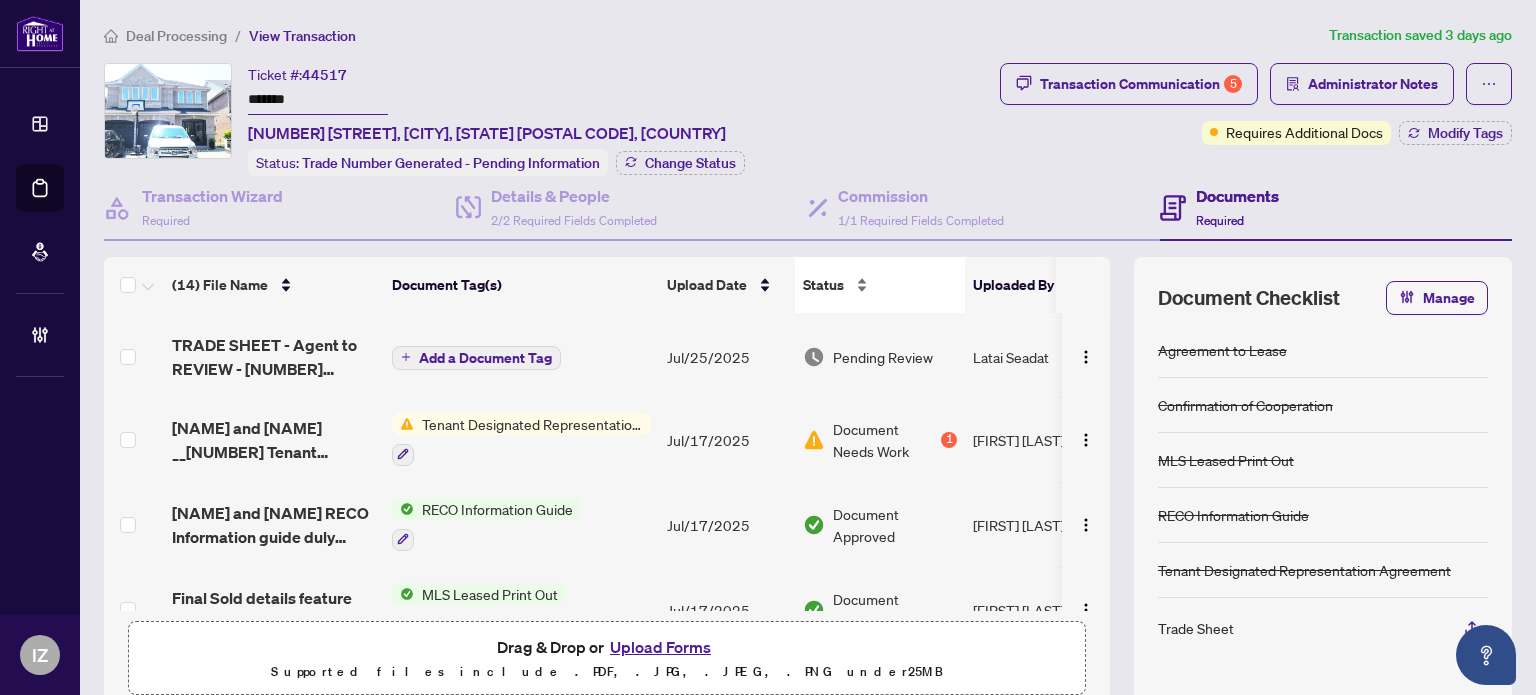scroll, scrollTop: 407, scrollLeft: 0, axis: vertical 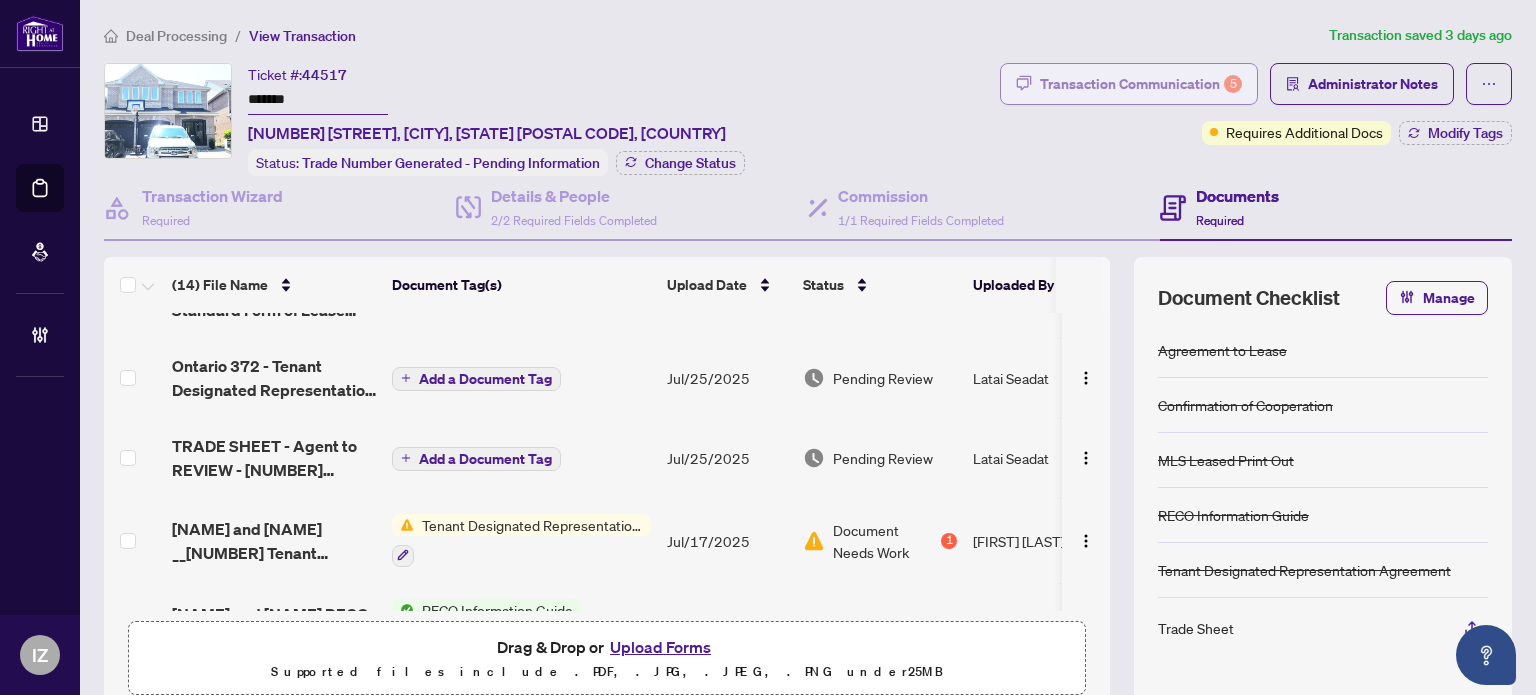 click on "Transaction Communication 5" at bounding box center [1141, 84] 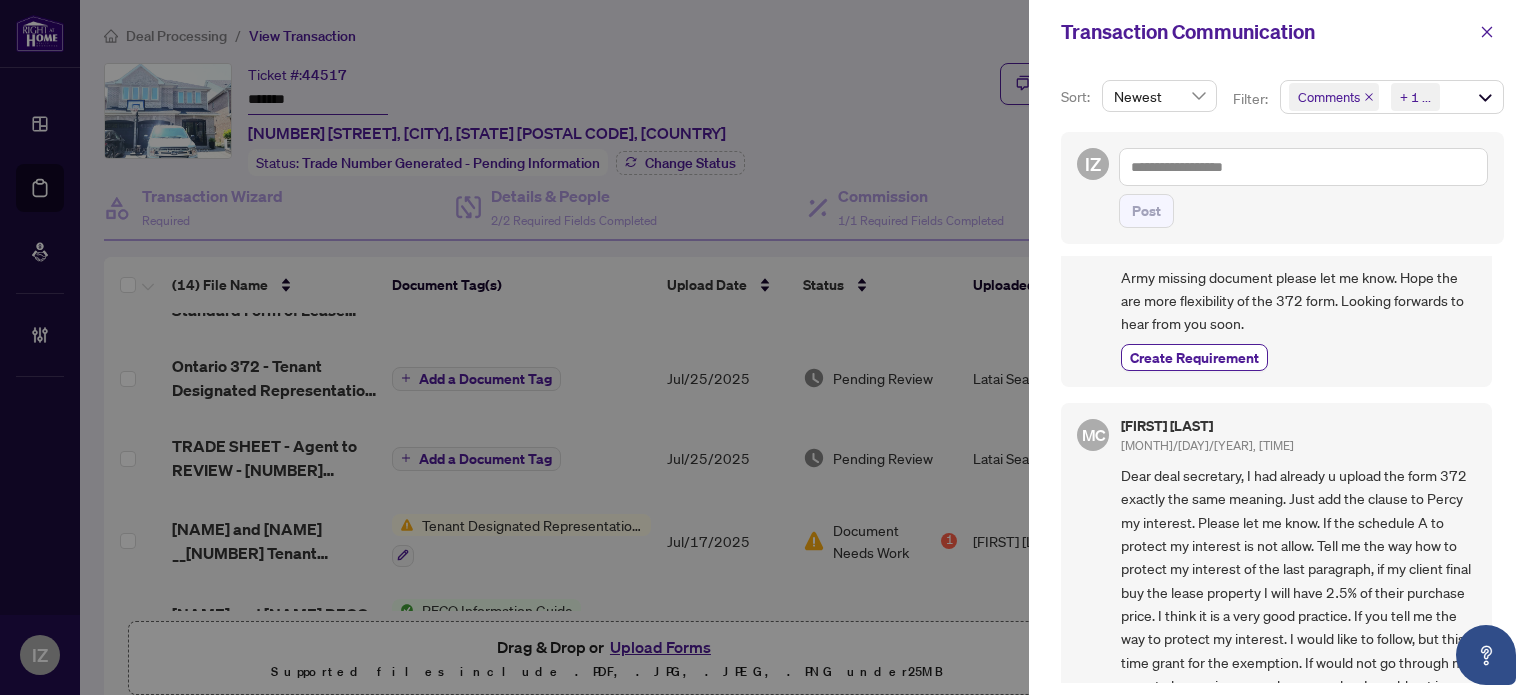 scroll, scrollTop: 100, scrollLeft: 0, axis: vertical 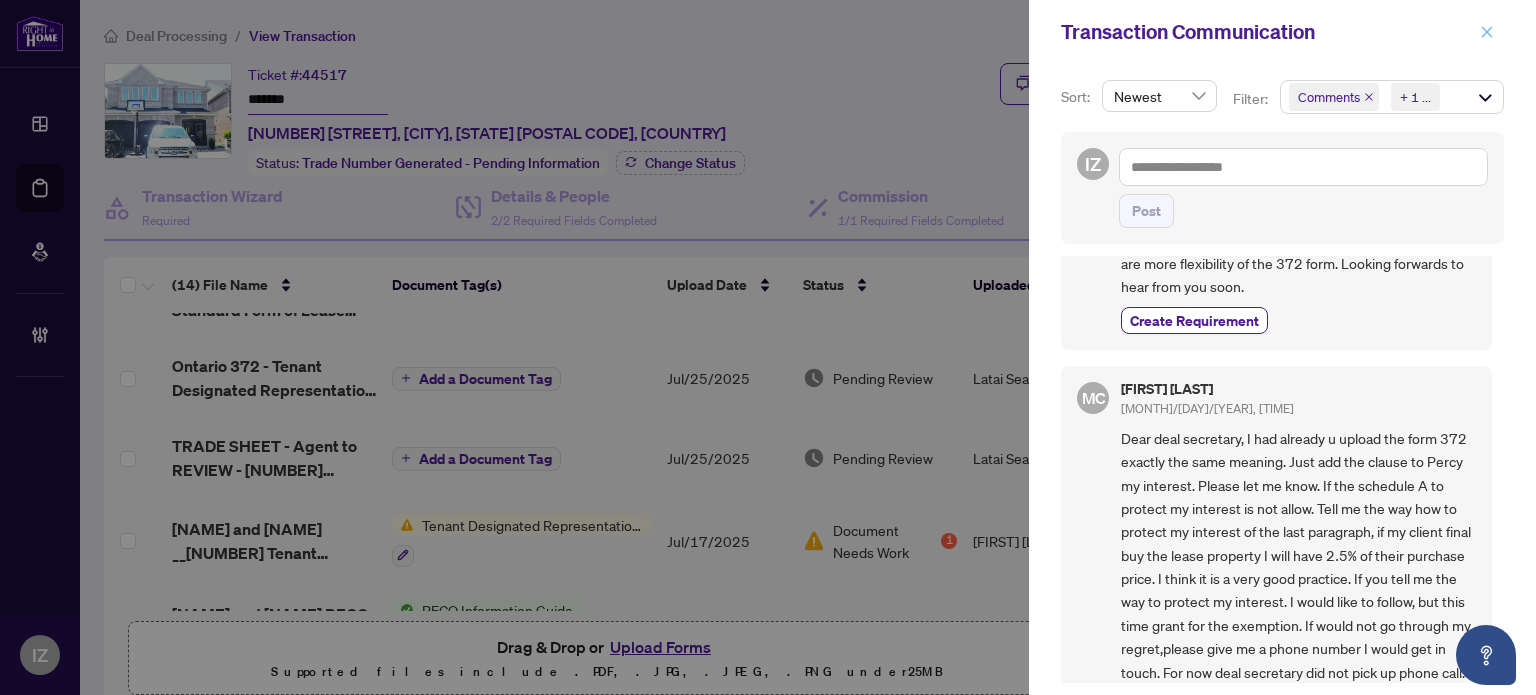 click 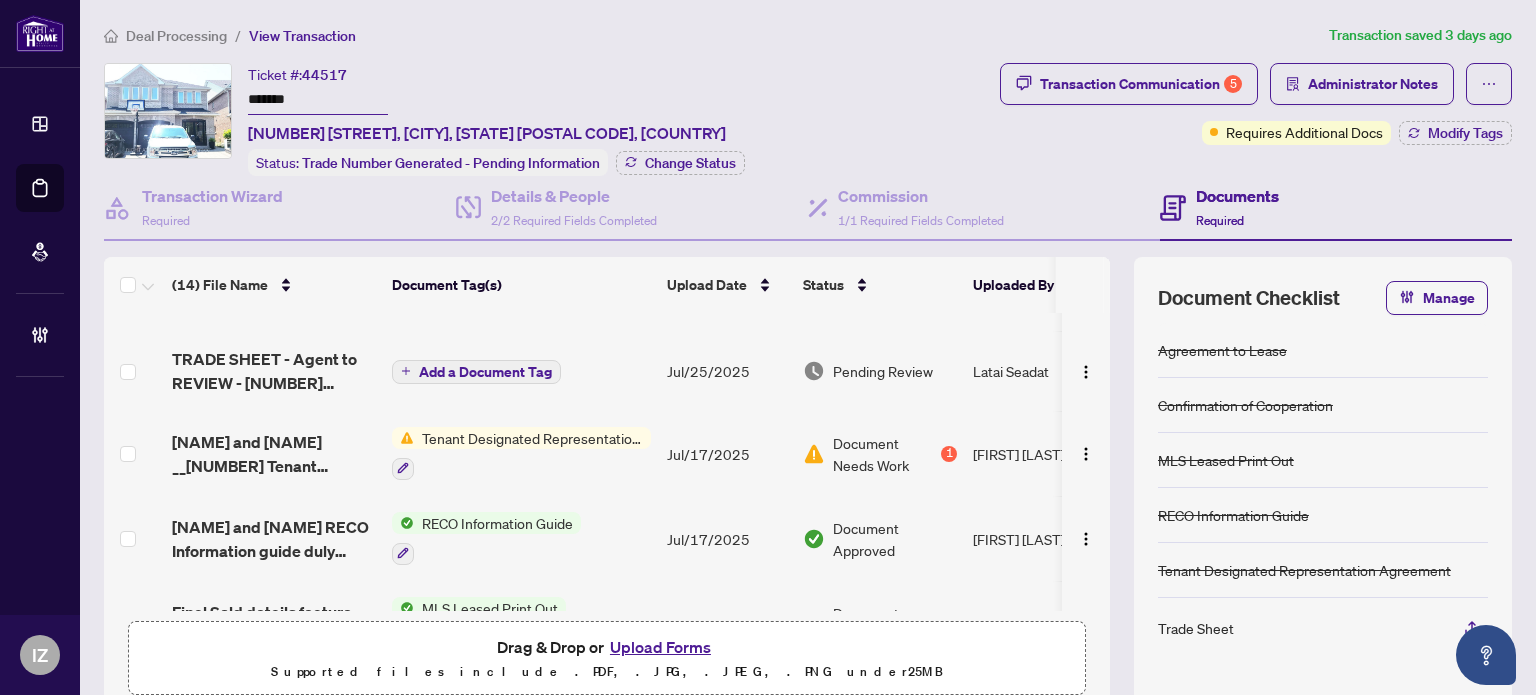 scroll, scrollTop: 607, scrollLeft: 0, axis: vertical 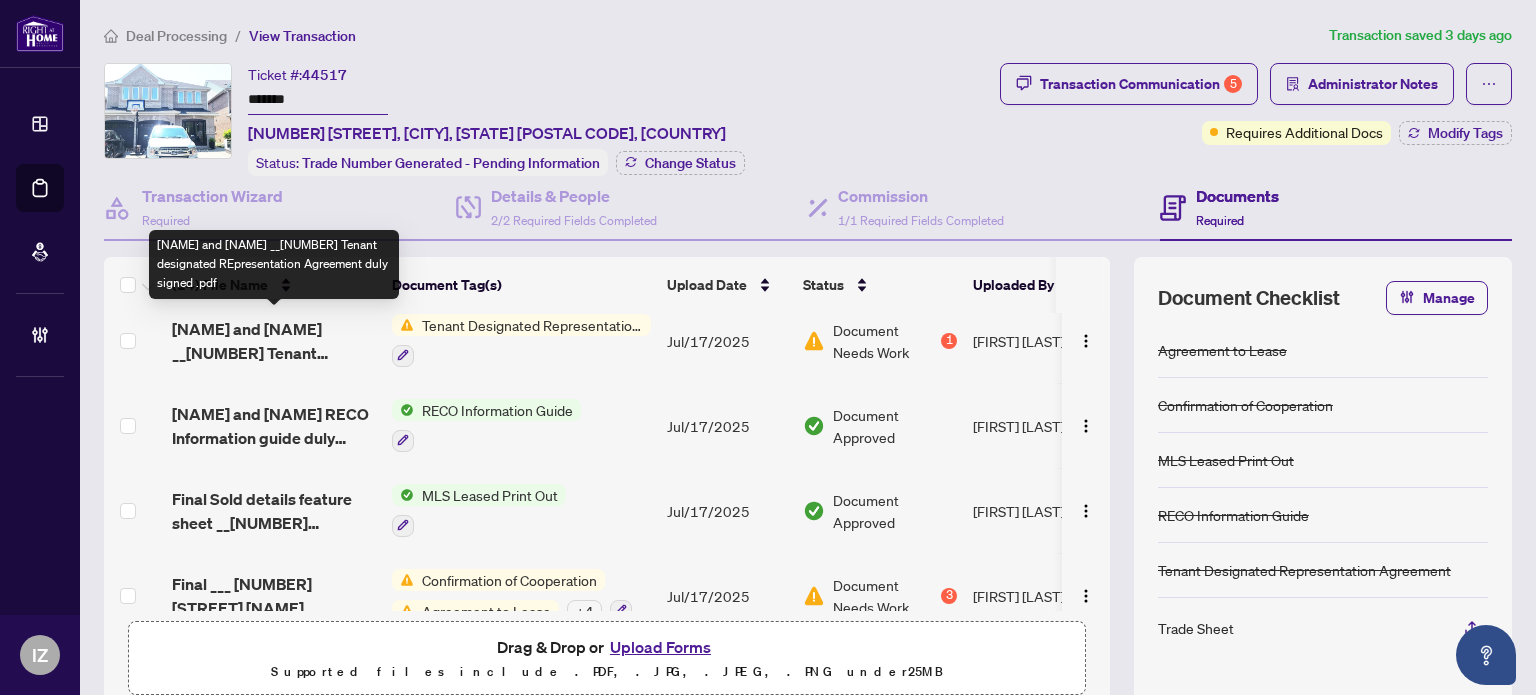 click on "Simon and Connie __372 Tenant designated REpresentation Agreement duly signed .pdf" at bounding box center (274, 341) 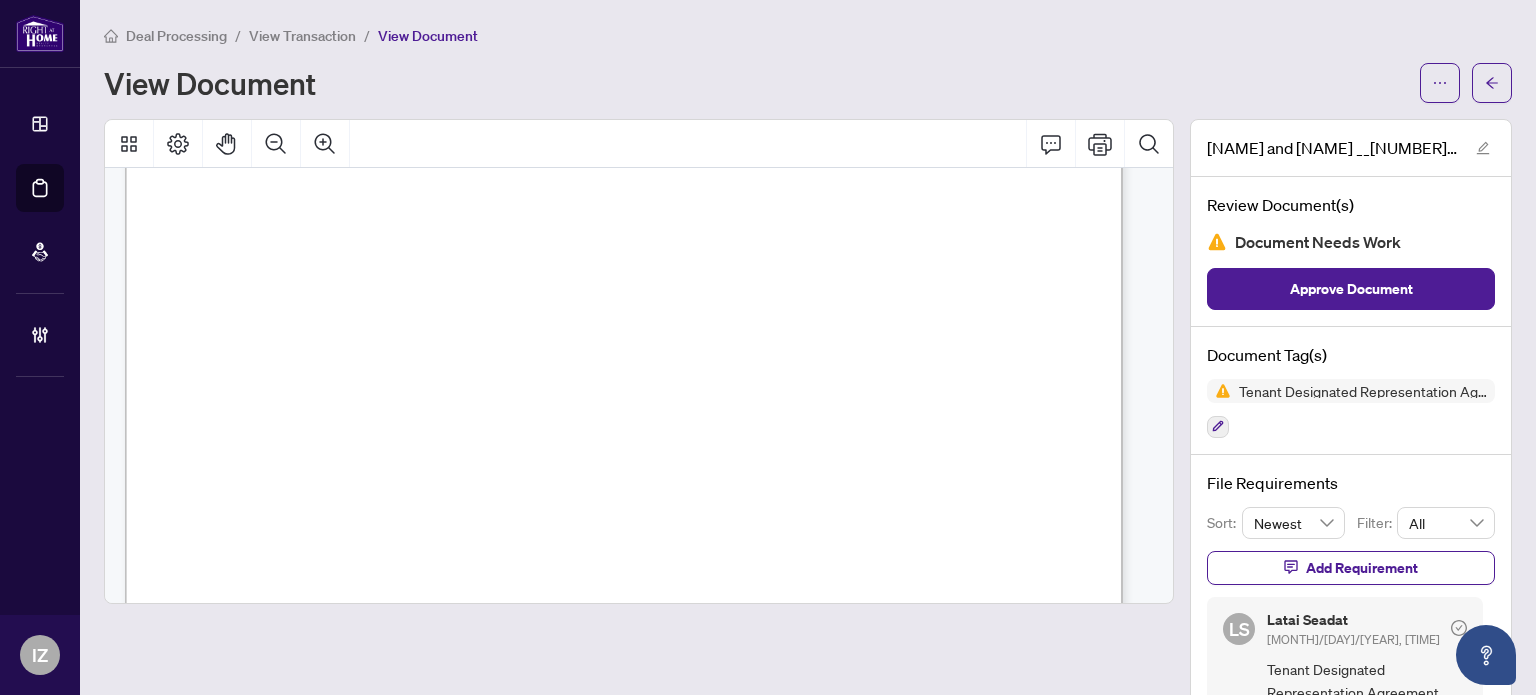 scroll, scrollTop: 4165, scrollLeft: 0, axis: vertical 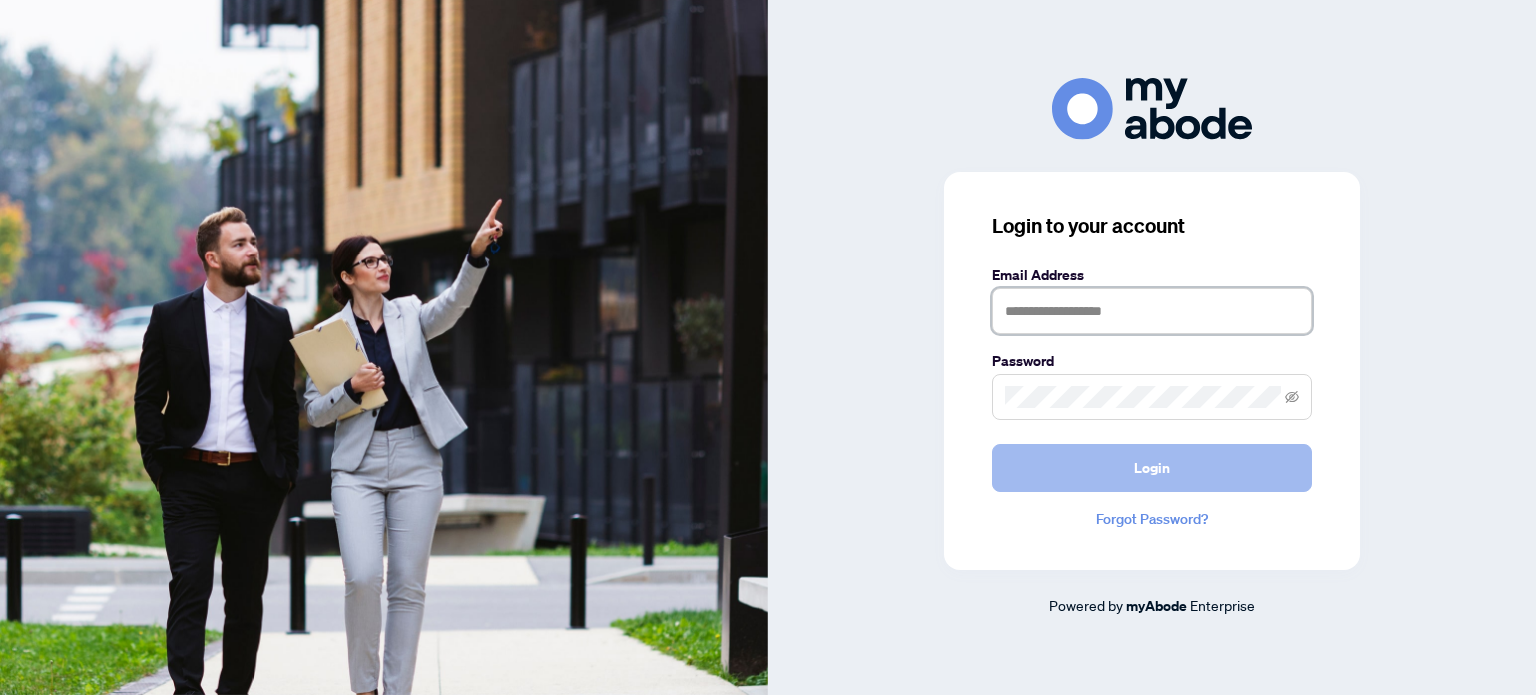type on "**********" 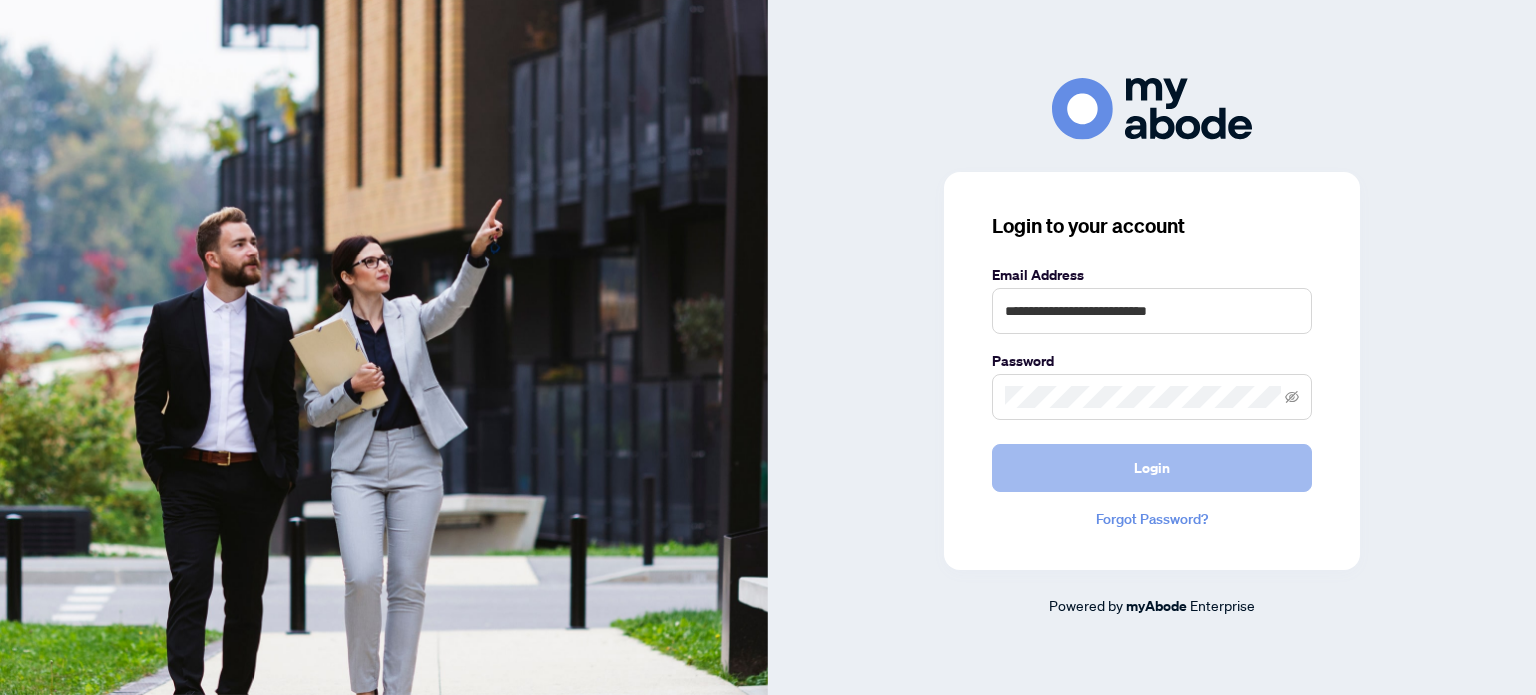 click on "Login" at bounding box center [1152, 468] 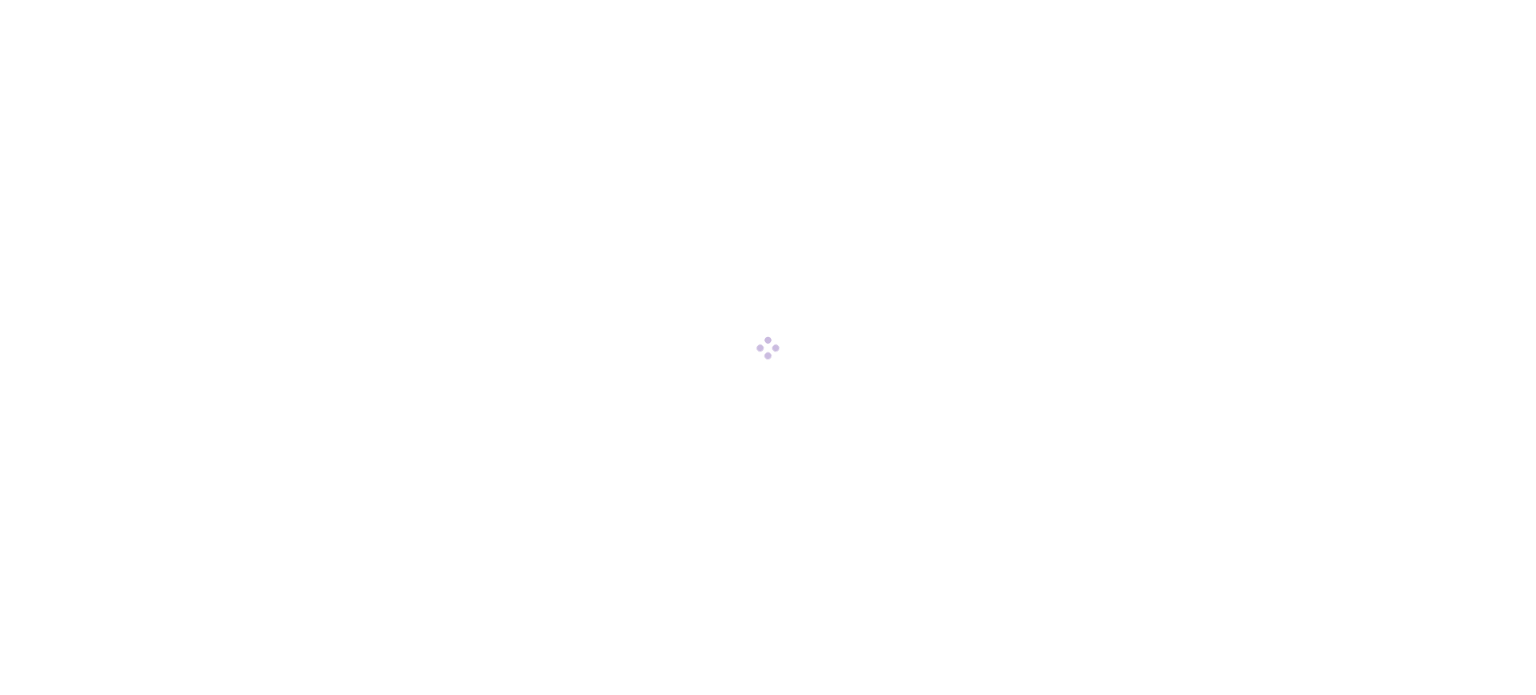 scroll, scrollTop: 0, scrollLeft: 0, axis: both 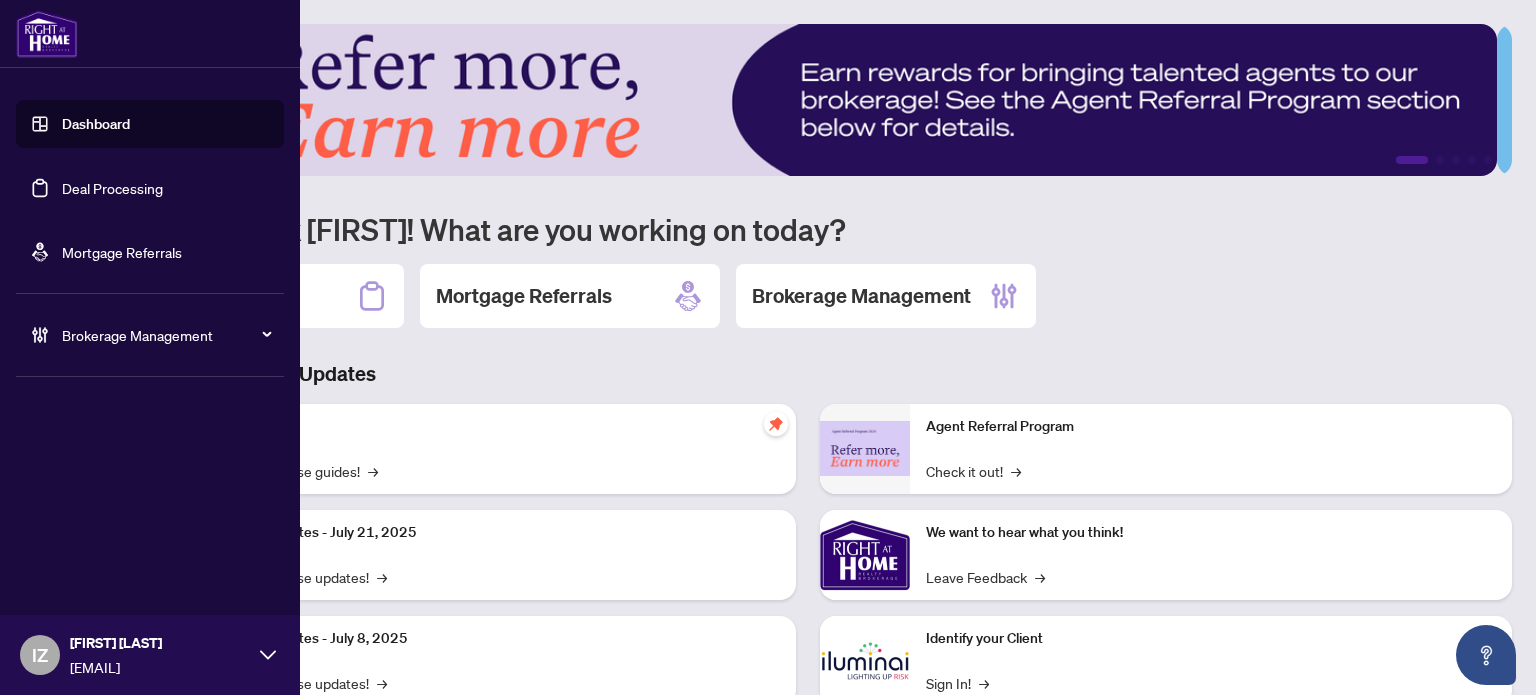 click on "Deal Processing" at bounding box center [112, 188] 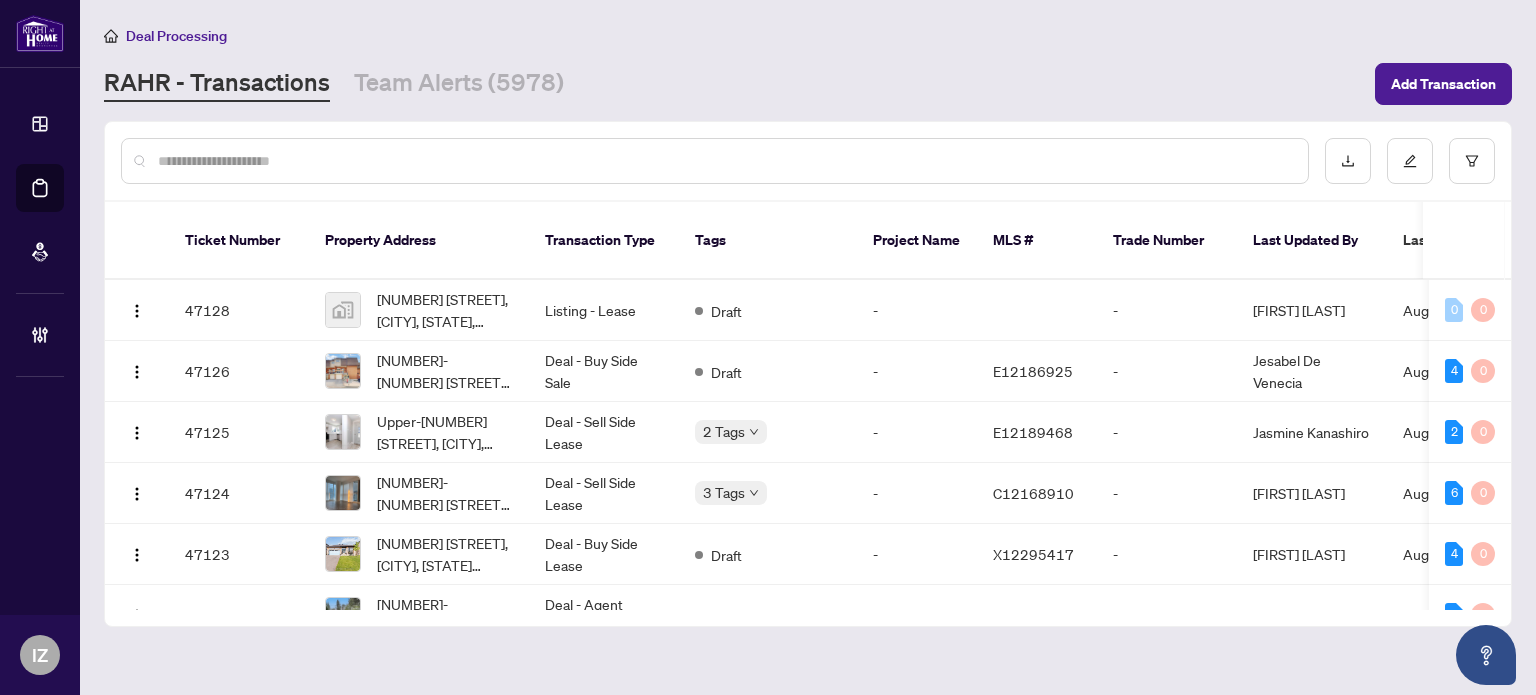 click at bounding box center [725, 161] 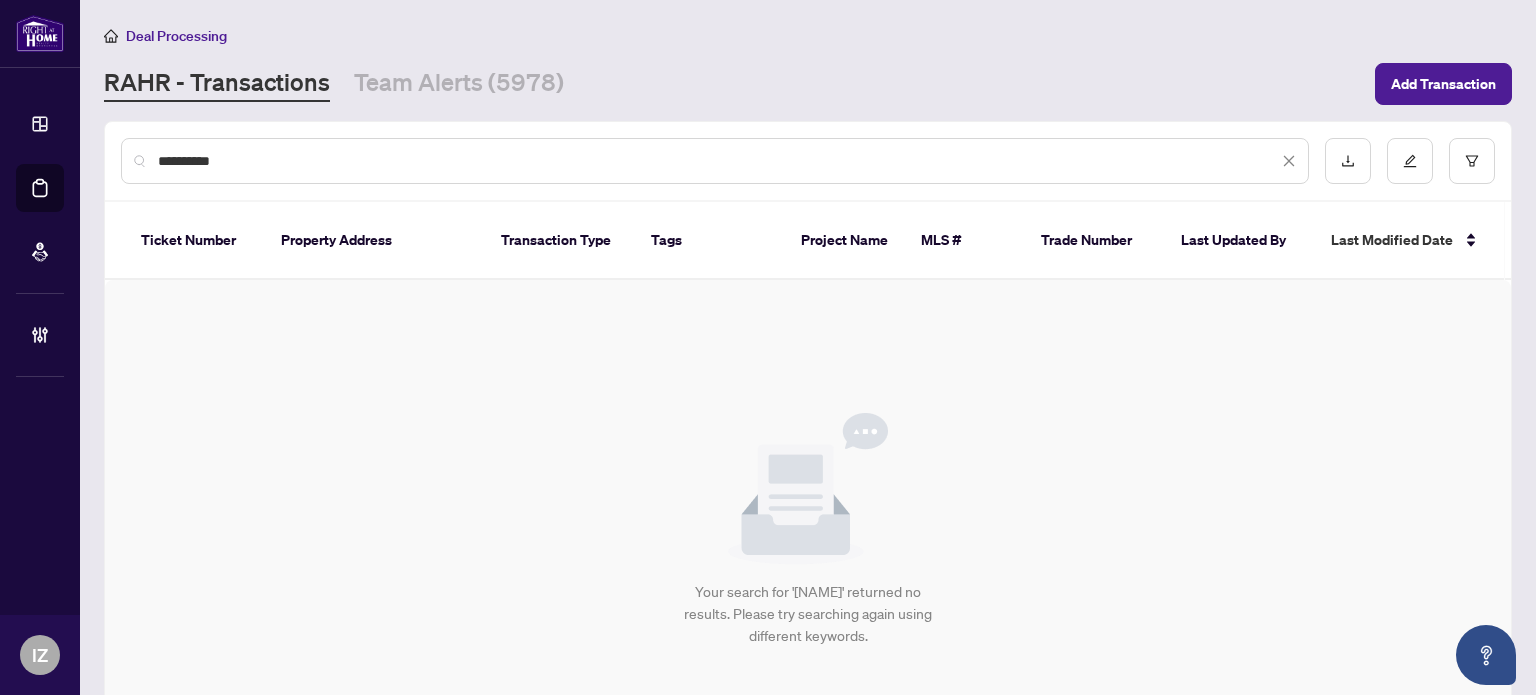 drag, startPoint x: 272, startPoint y: 147, endPoint x: 82, endPoint y: 111, distance: 193.38045 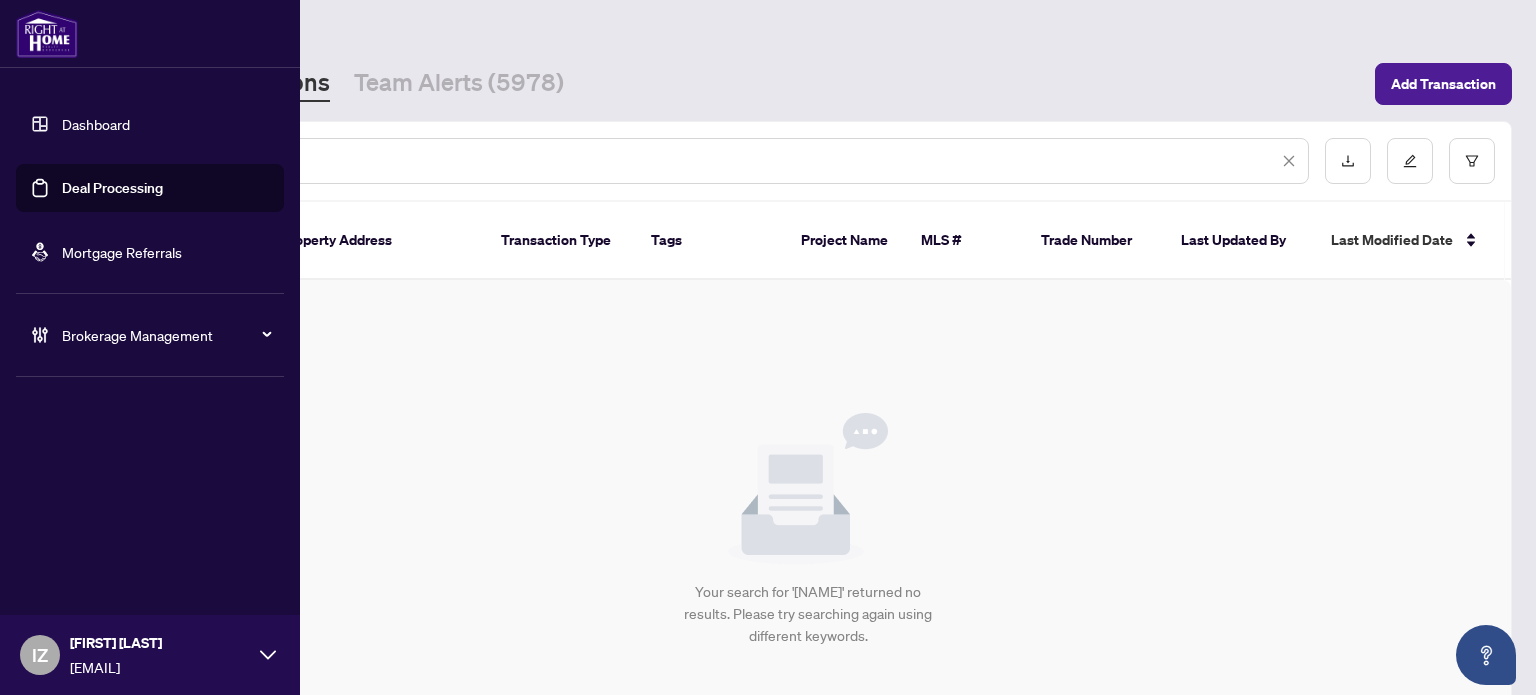 type on "*****" 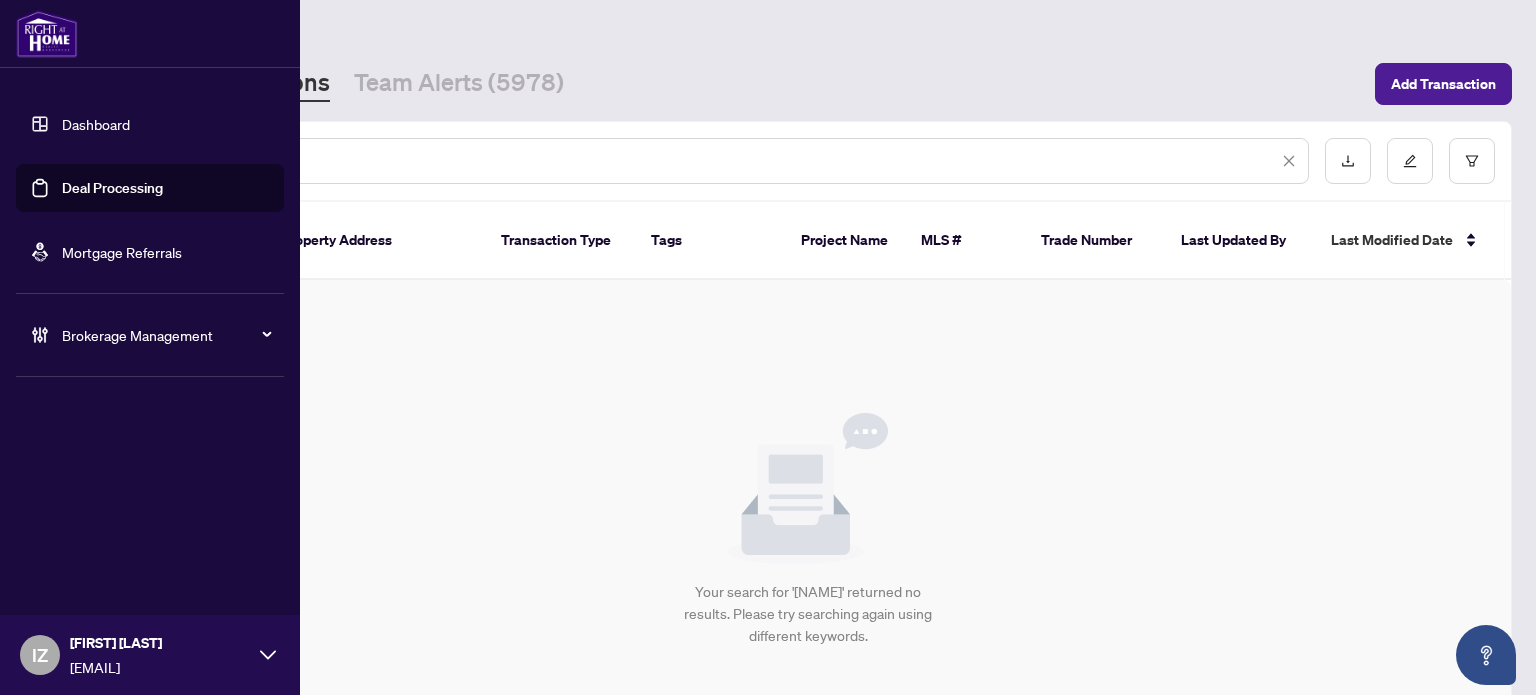 click on "Deal Processing" at bounding box center [112, 188] 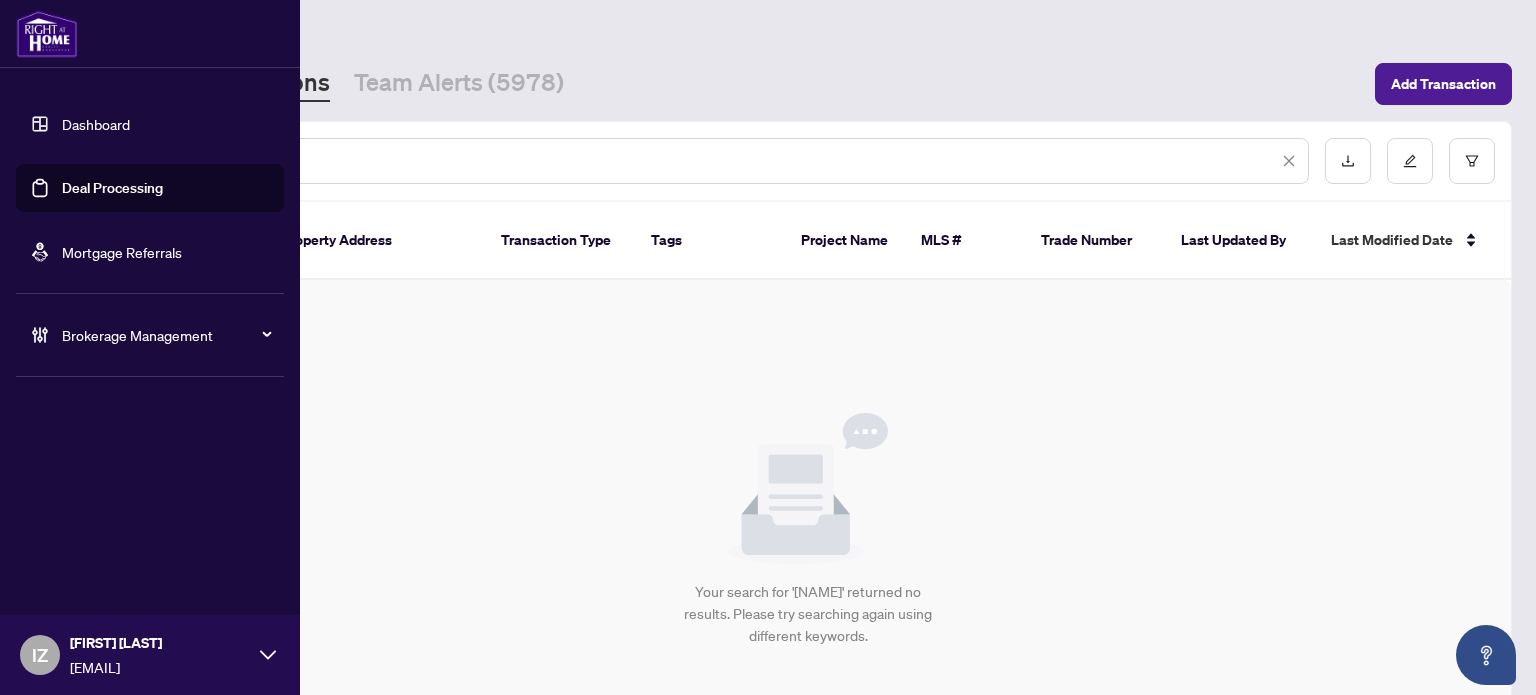 click on "Deal Processing" at bounding box center (112, 188) 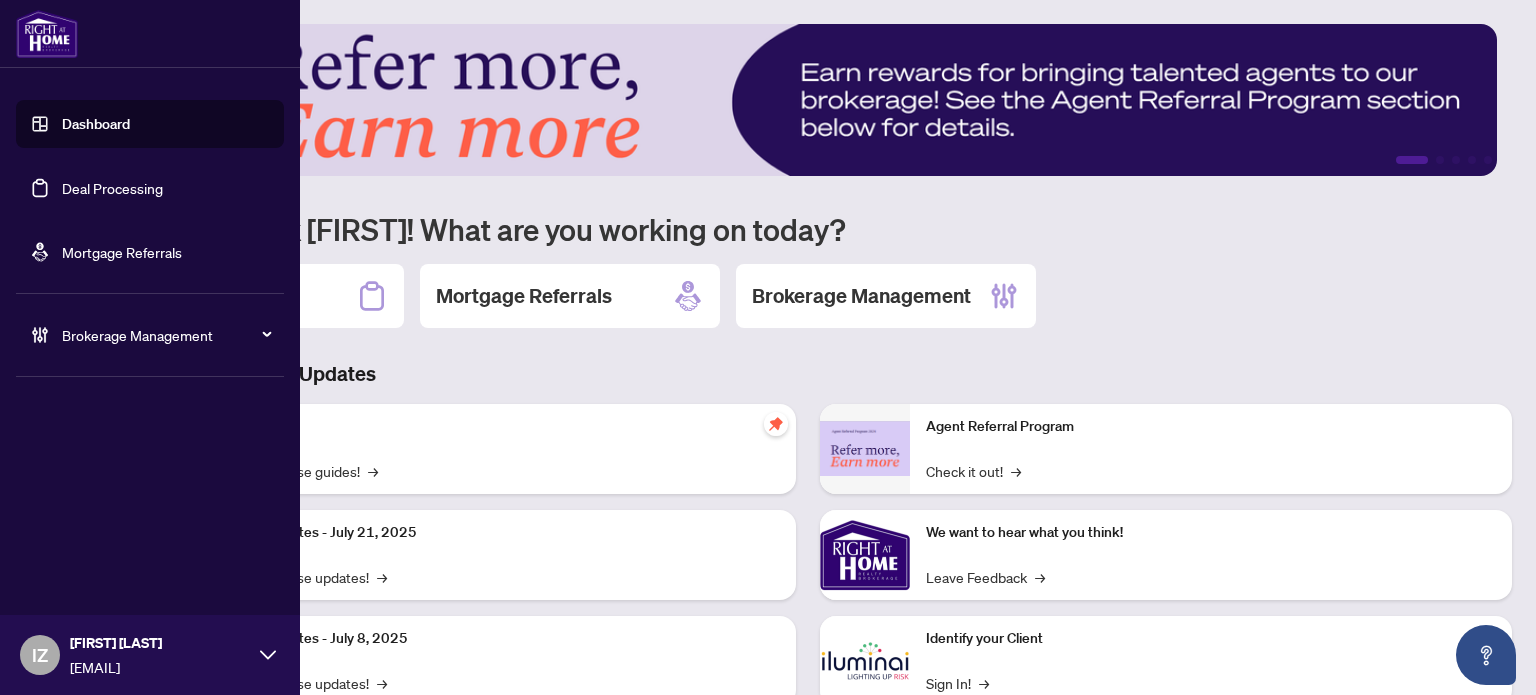 click on "Deal Processing" at bounding box center [112, 188] 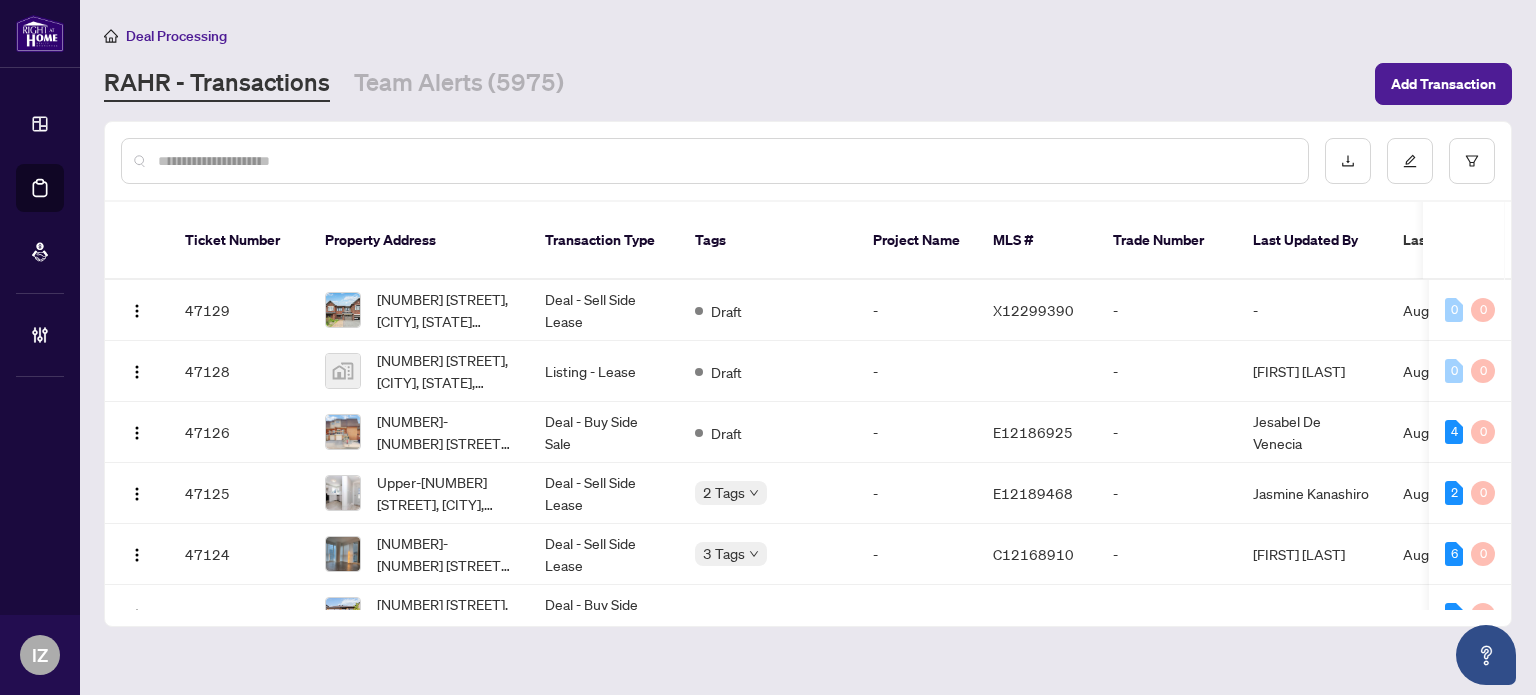 click at bounding box center [725, 161] 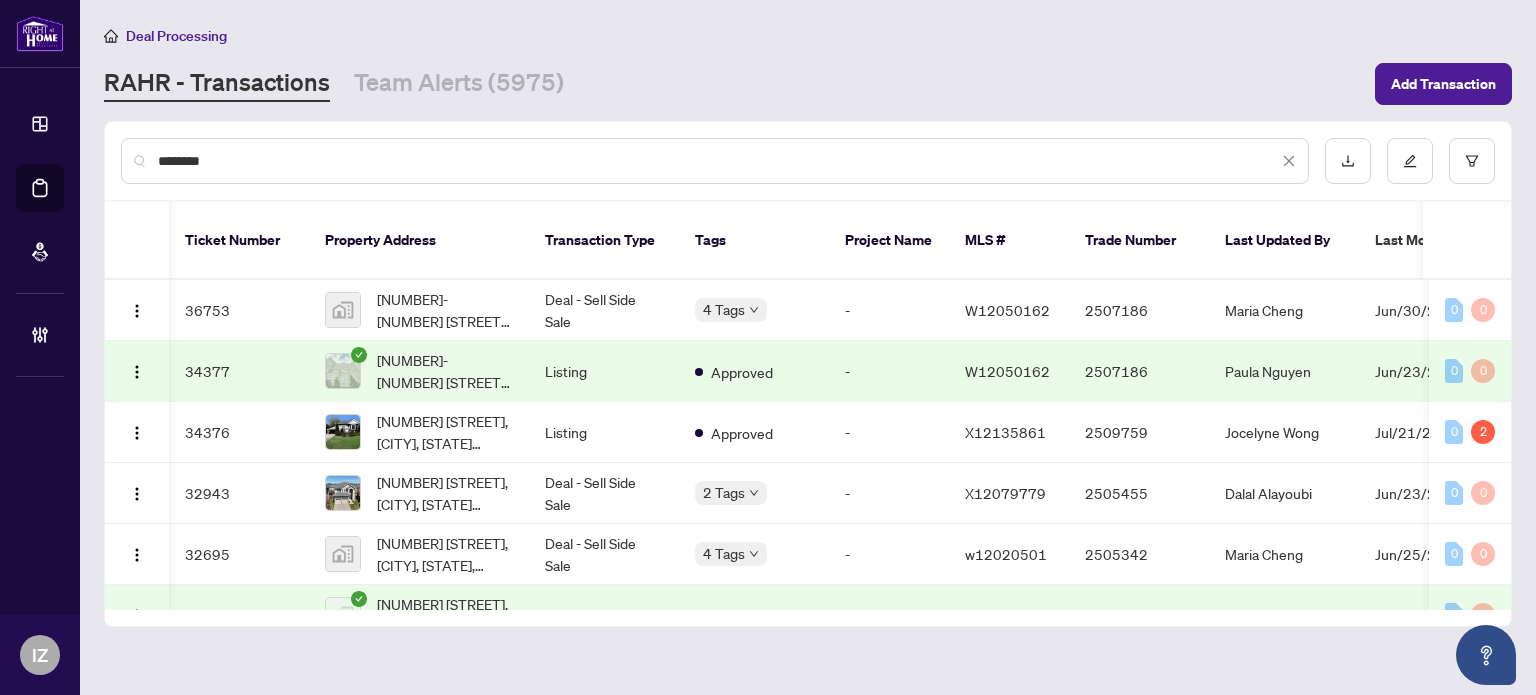 scroll, scrollTop: 0, scrollLeft: 132, axis: horizontal 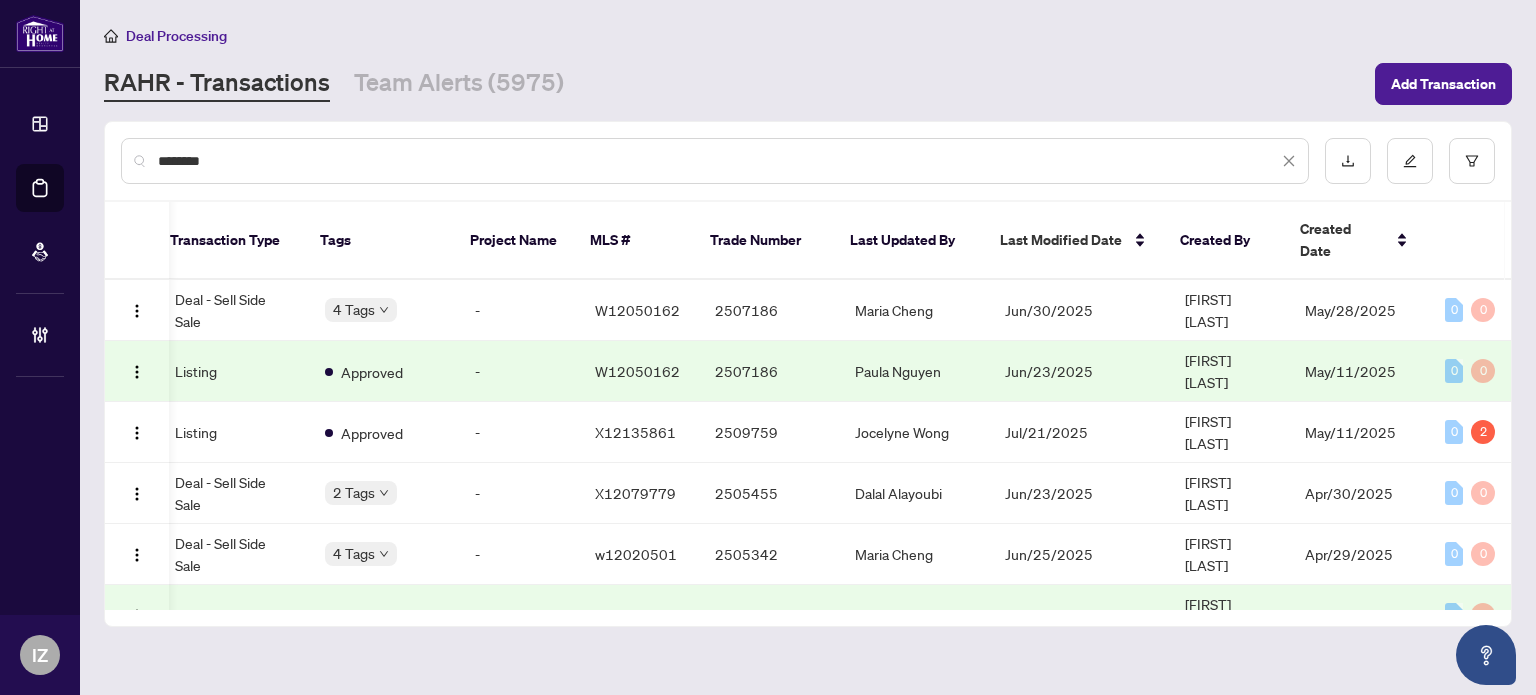 type on "********" 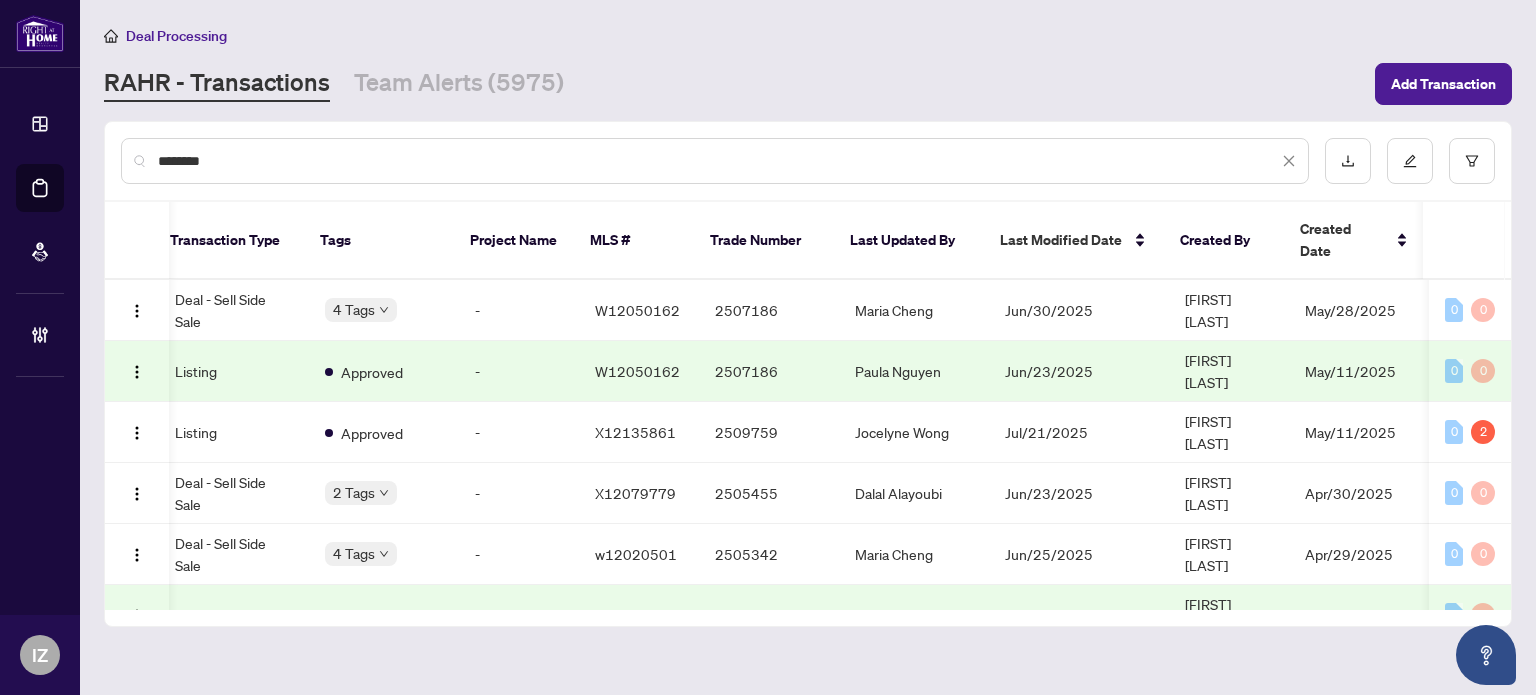 scroll, scrollTop: 0, scrollLeft: 260, axis: horizontal 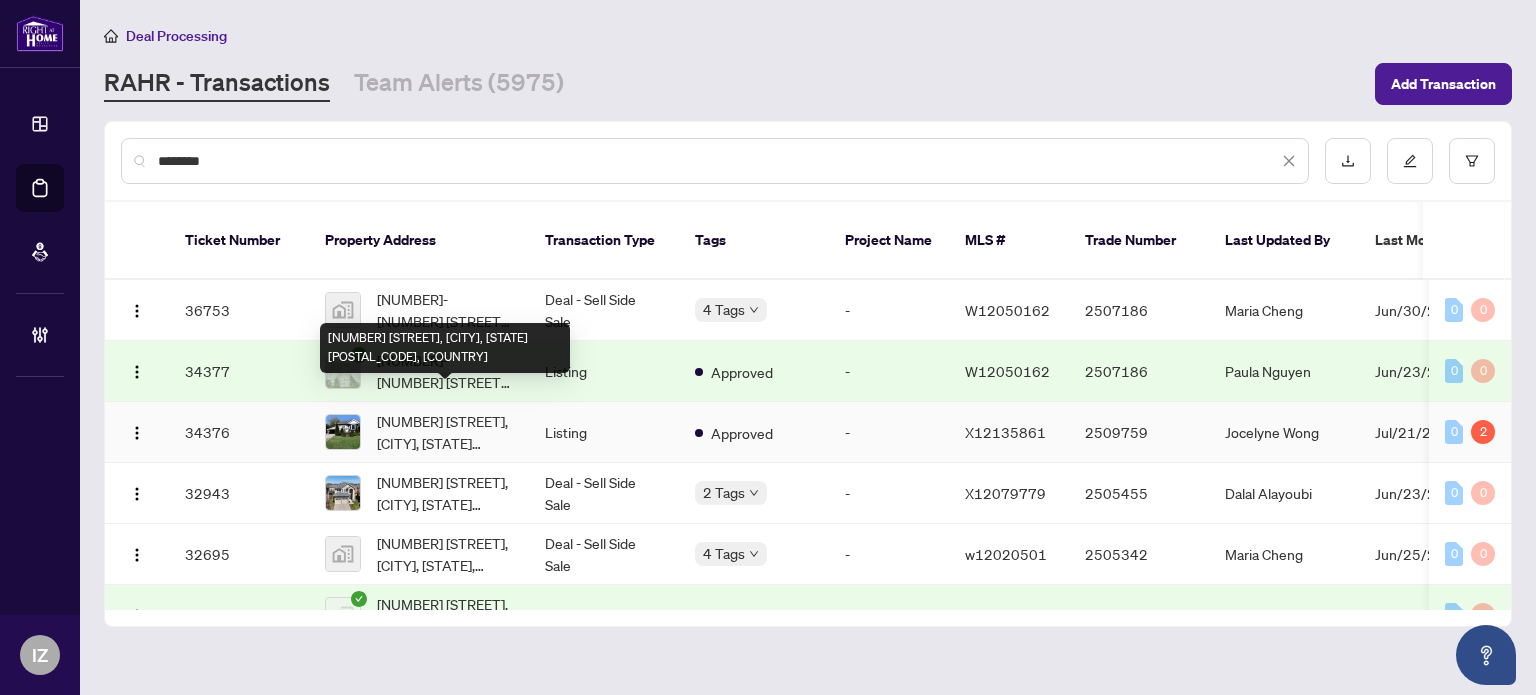 drag, startPoint x: 480, startPoint y: 405, endPoint x: 469, endPoint y: 406, distance: 11.045361 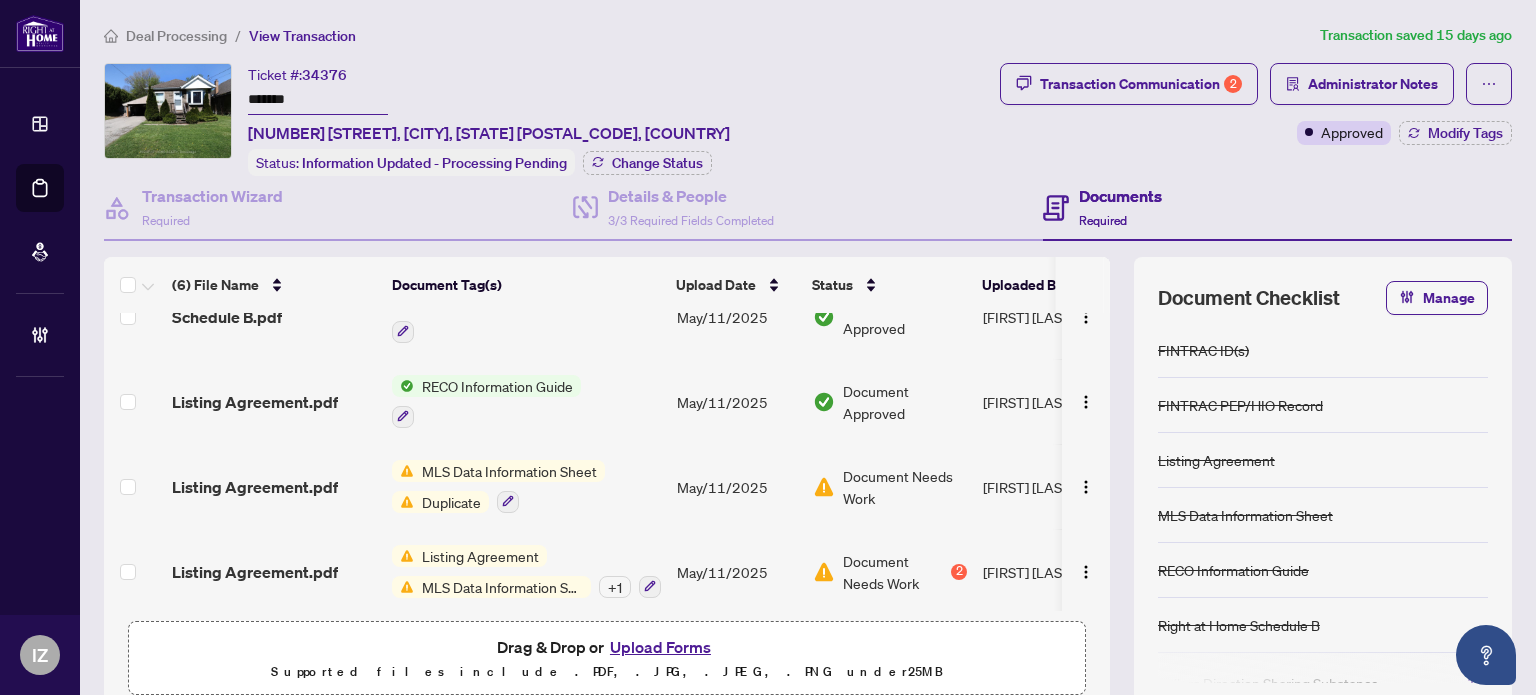 scroll, scrollTop: 214, scrollLeft: 0, axis: vertical 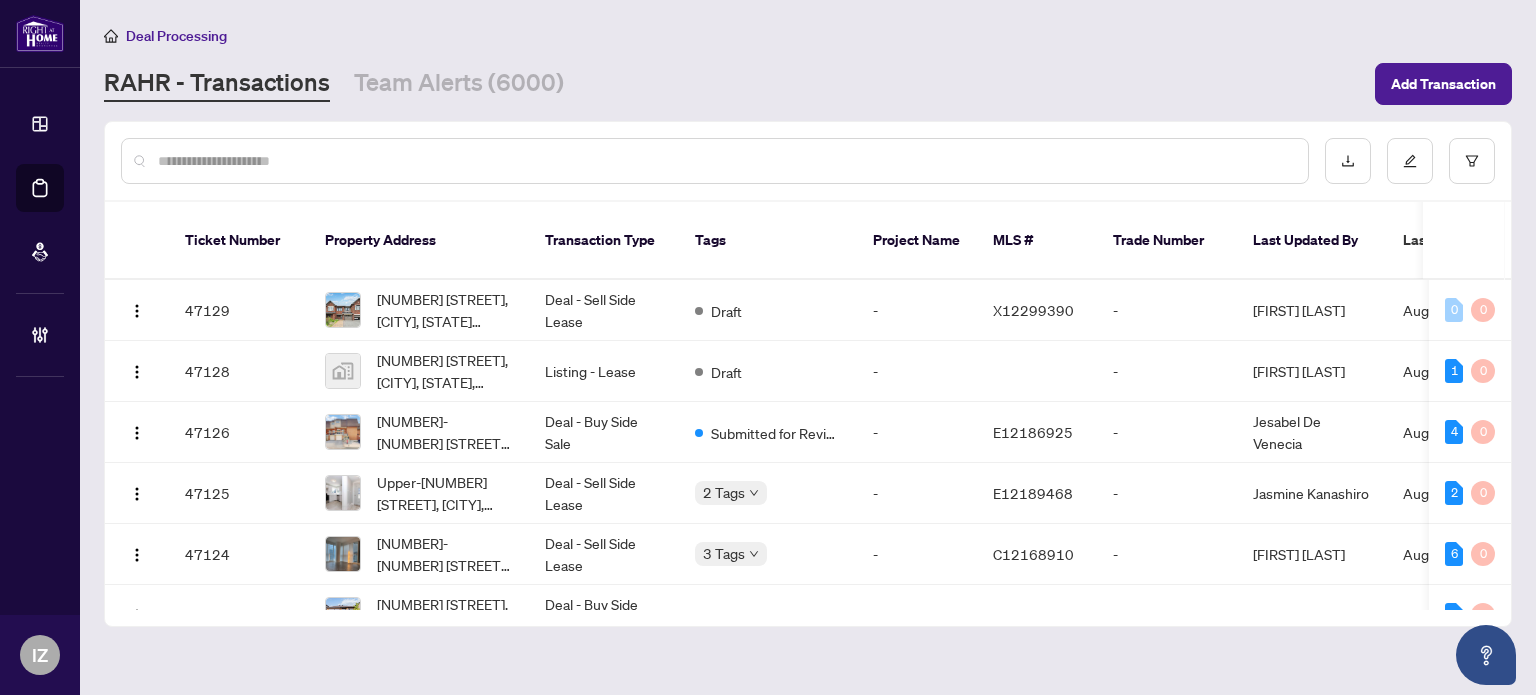 click at bounding box center [725, 161] 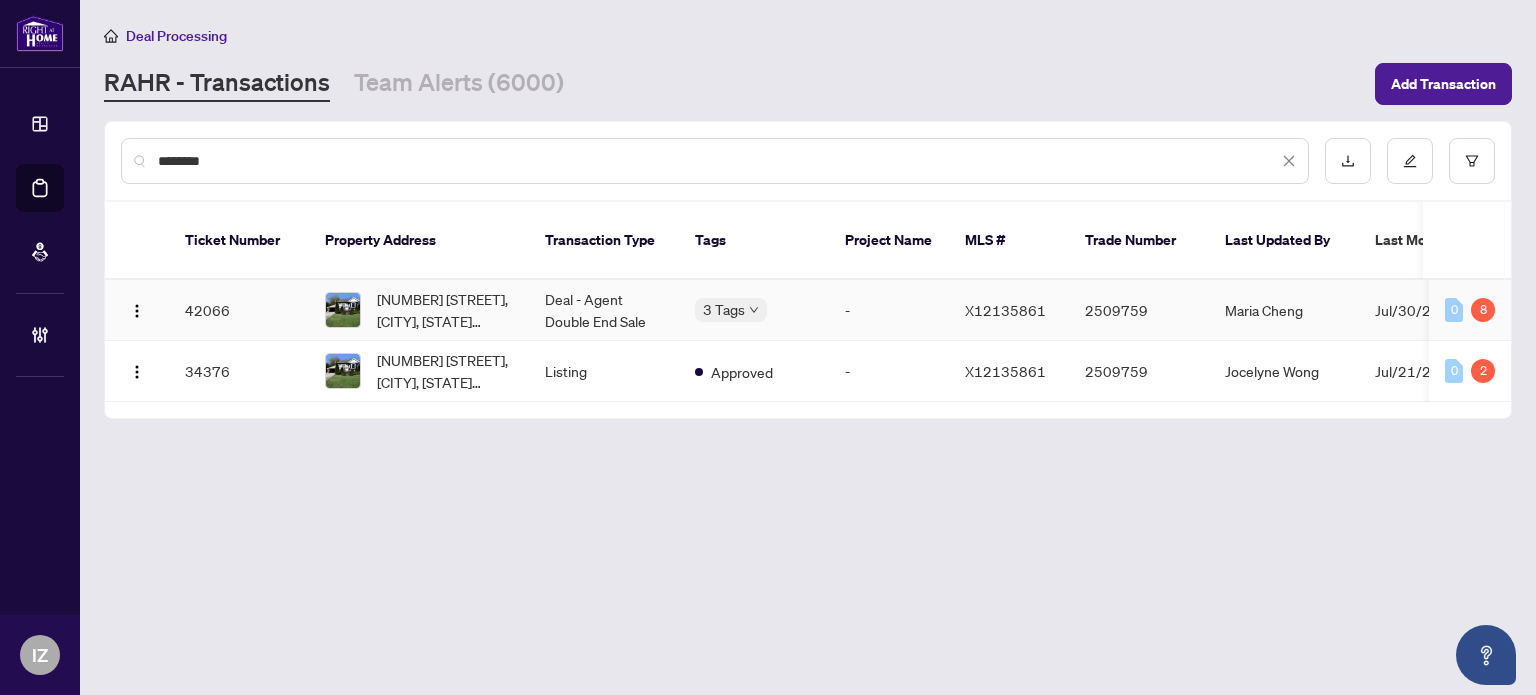 type on "********" 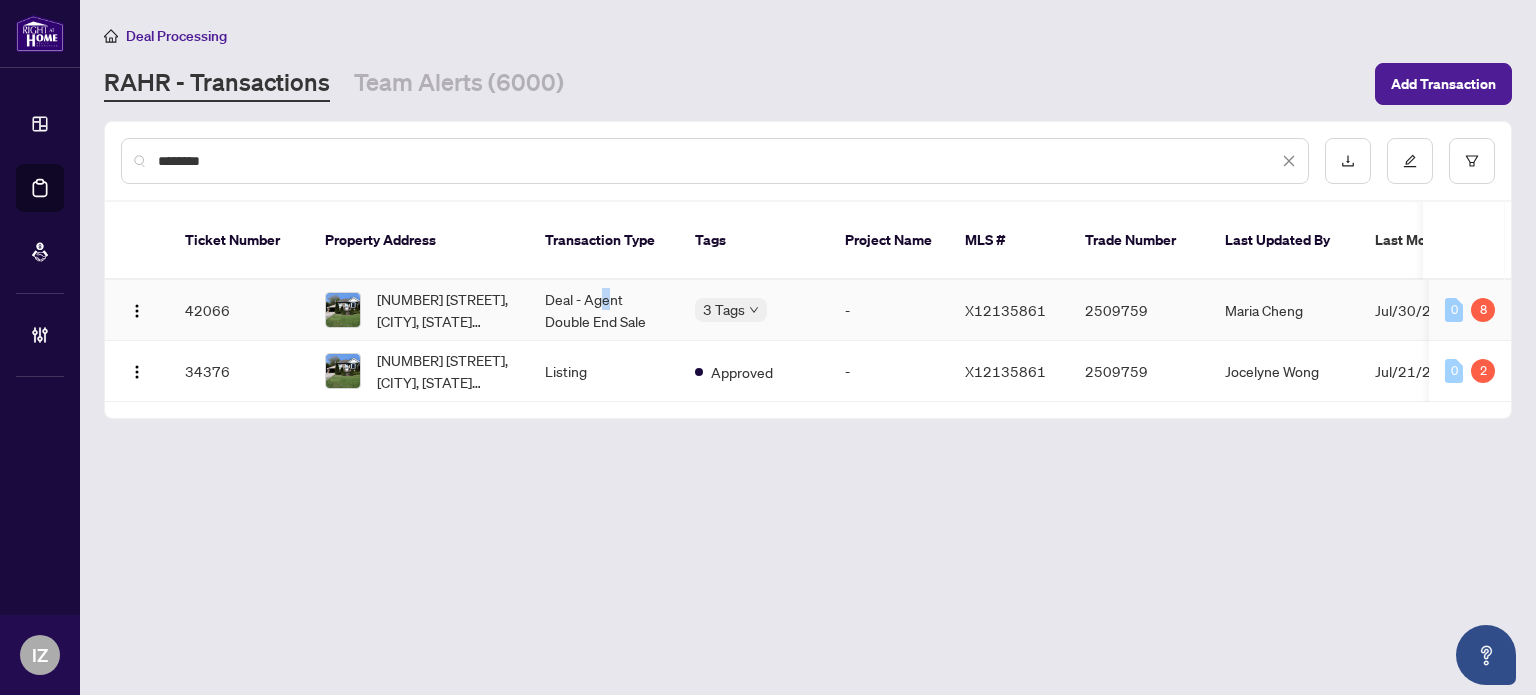 click on "Deal - Agent Double End Sale" at bounding box center [604, 310] 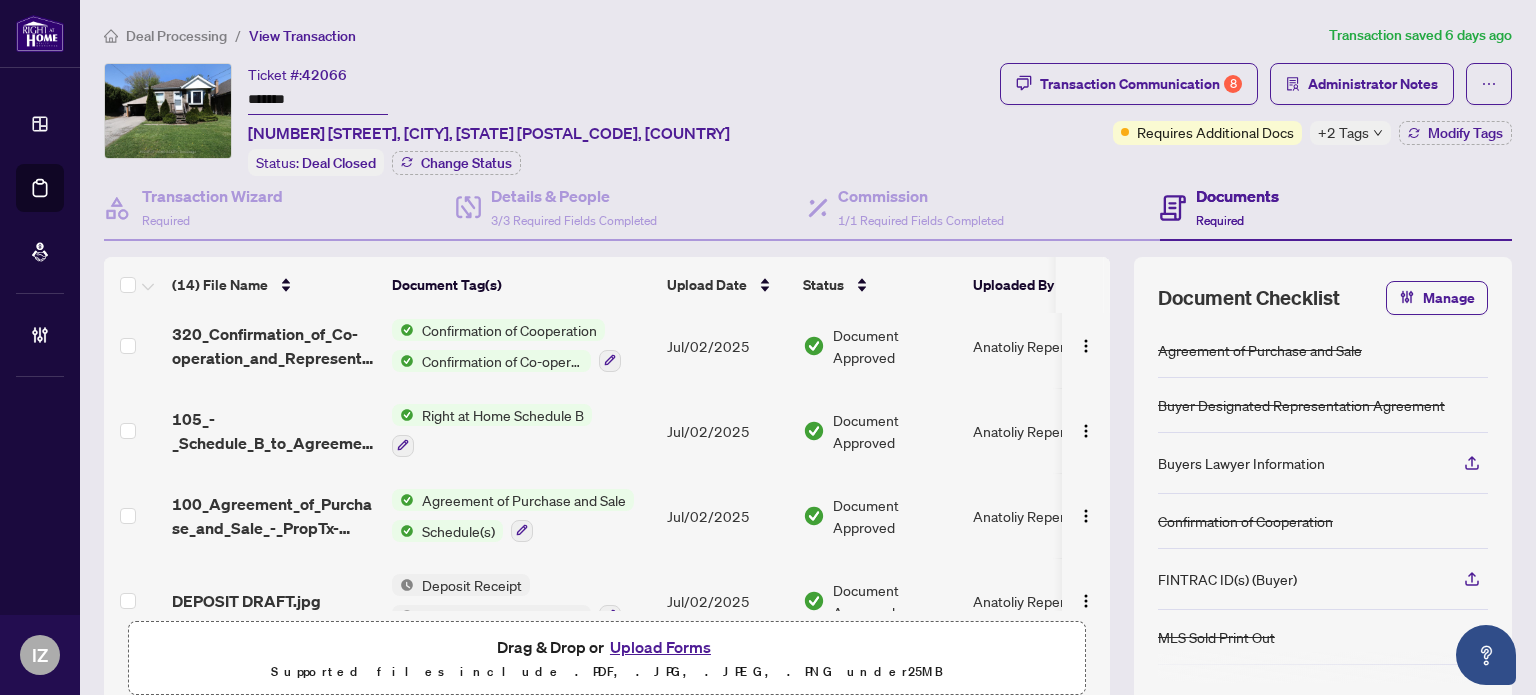 scroll, scrollTop: 889, scrollLeft: 0, axis: vertical 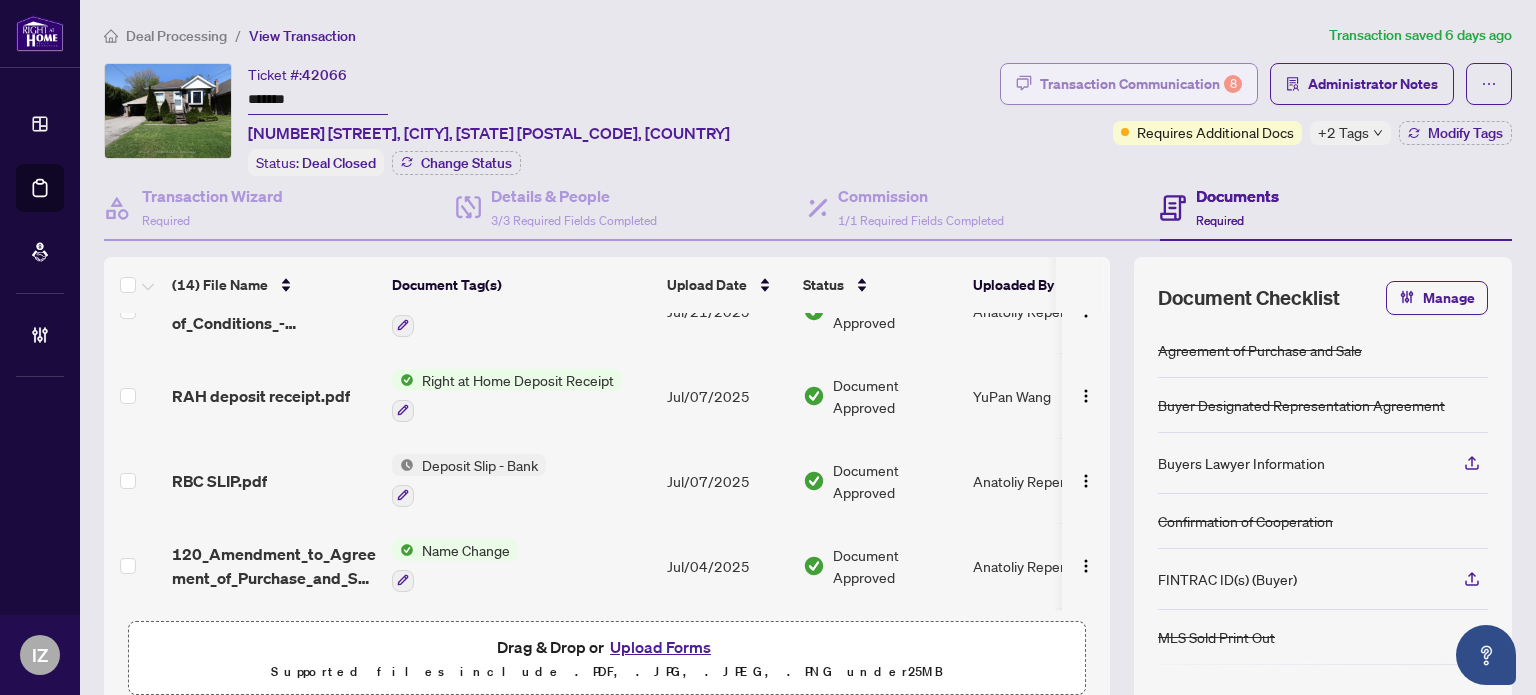 click on "Transaction Communication 8" at bounding box center [1141, 84] 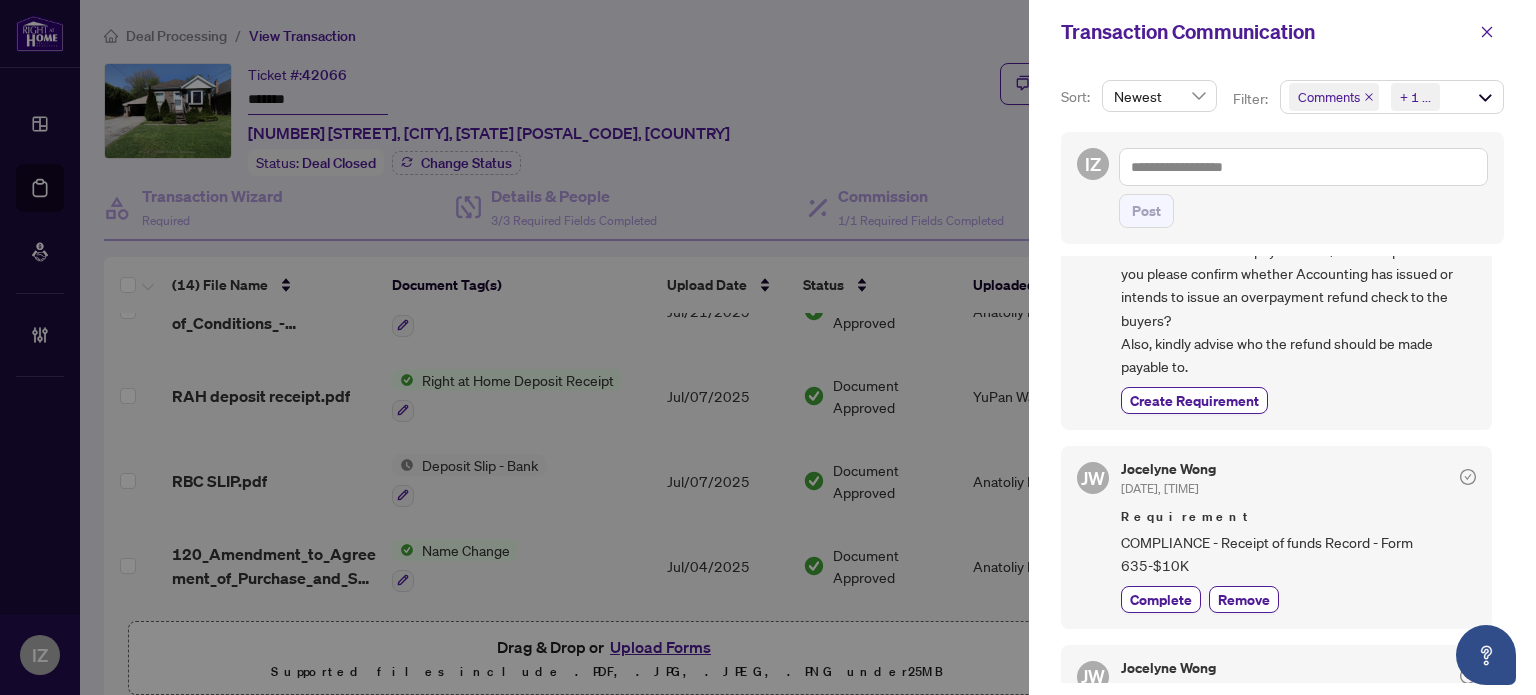 scroll, scrollTop: 1500, scrollLeft: 0, axis: vertical 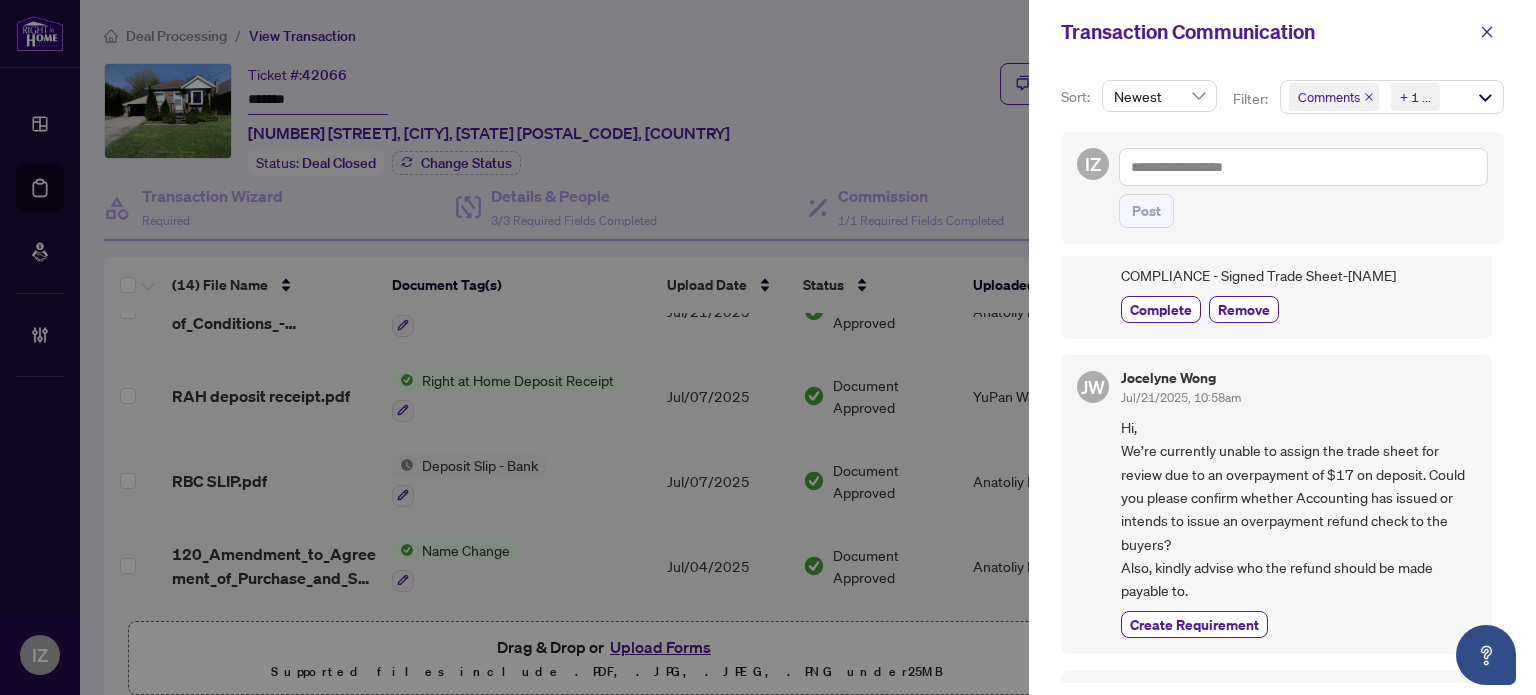 drag, startPoint x: 1482, startPoint y: 23, endPoint x: 1211, endPoint y: 131, distance: 291.7276 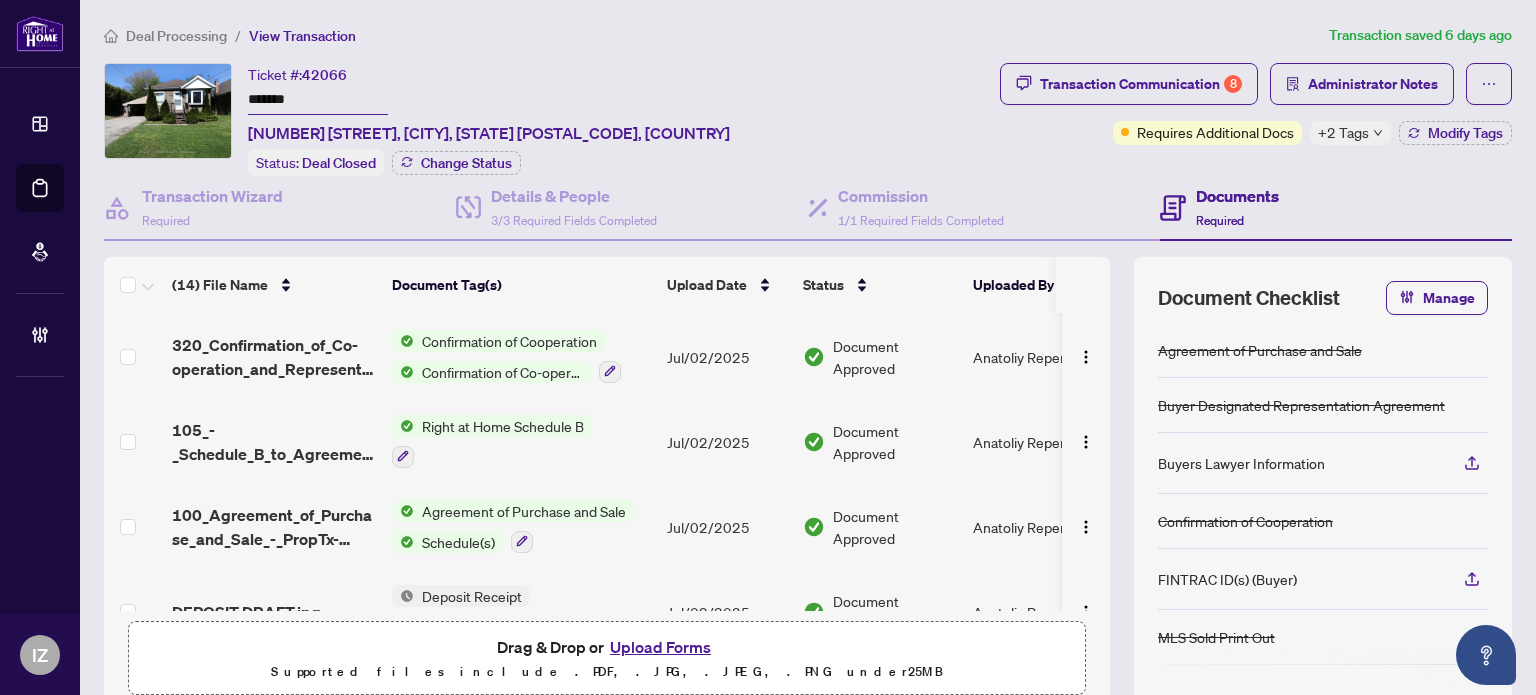 scroll, scrollTop: 889, scrollLeft: 0, axis: vertical 